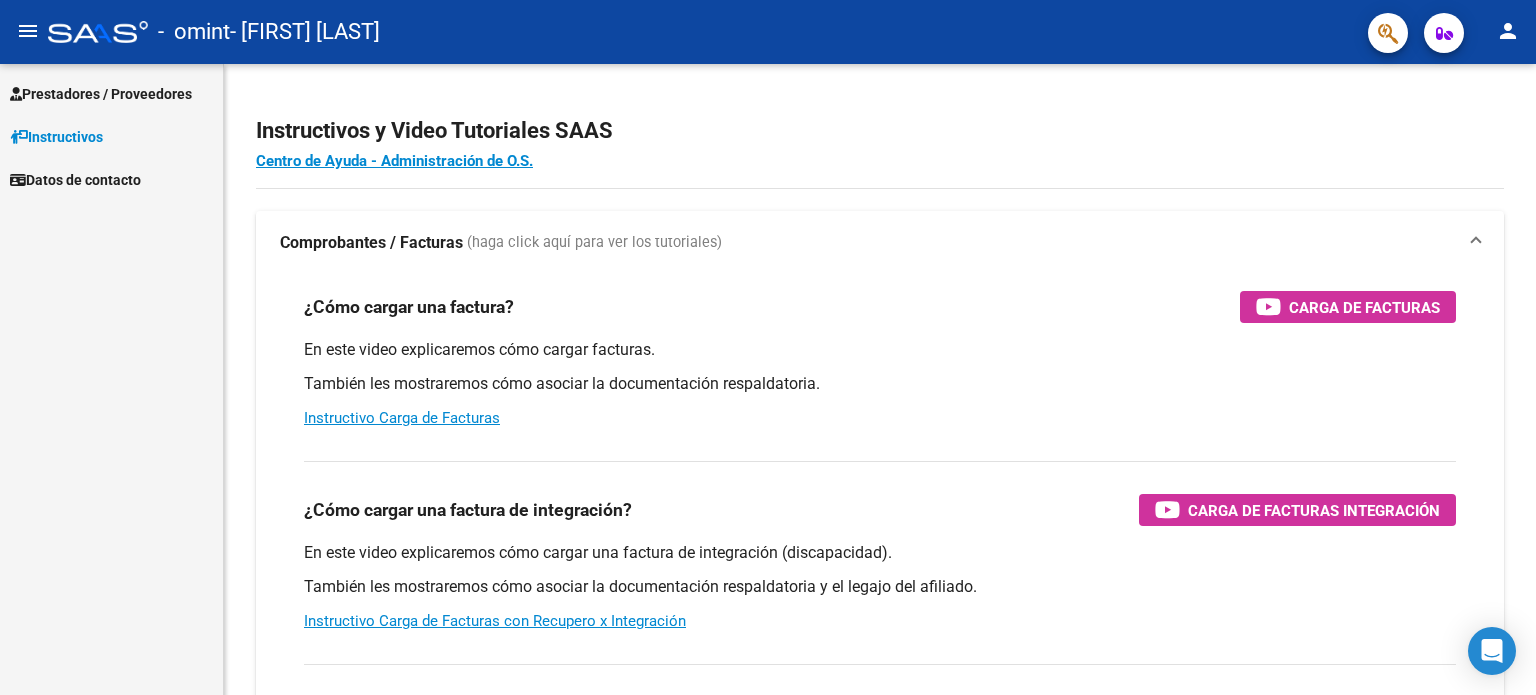 scroll, scrollTop: 0, scrollLeft: 0, axis: both 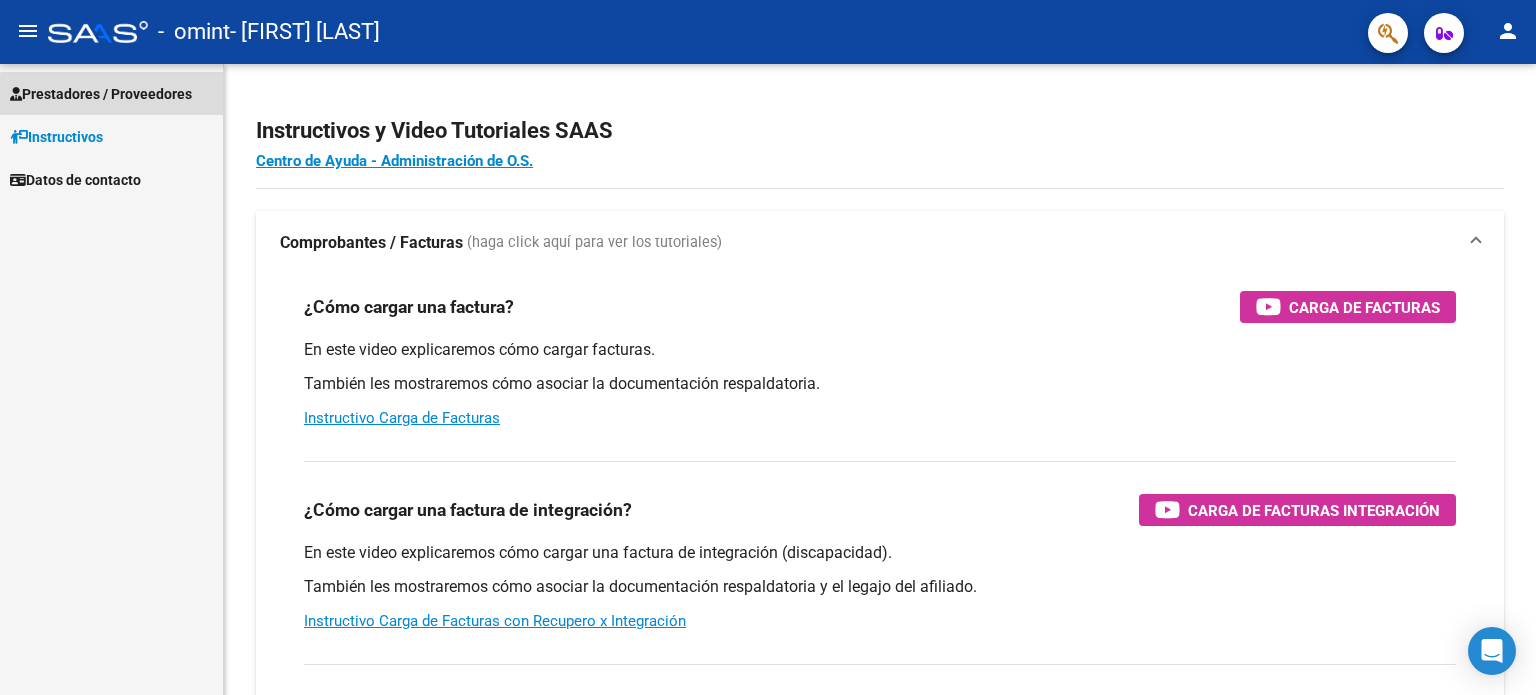 click on "Prestadores / Proveedores" at bounding box center [111, 93] 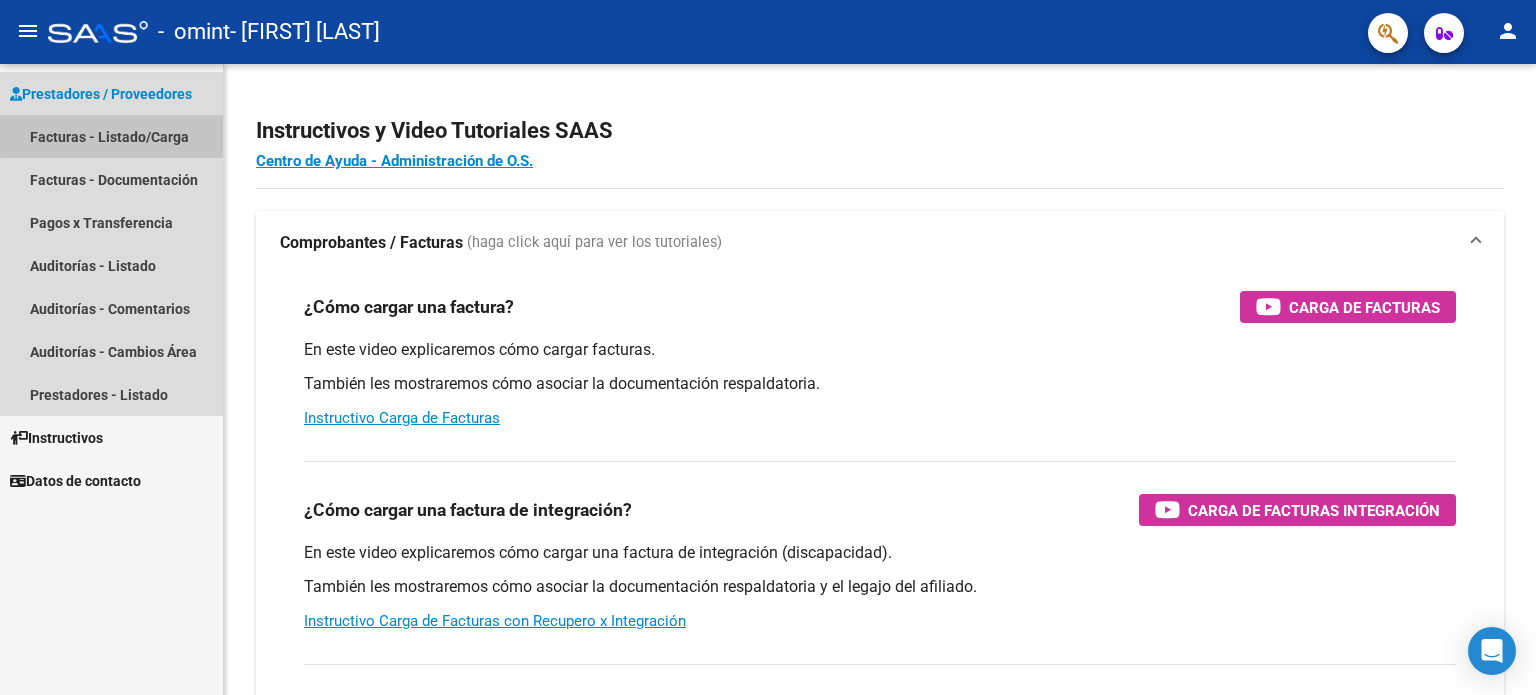 click on "Facturas - Listado/Carga" at bounding box center [111, 136] 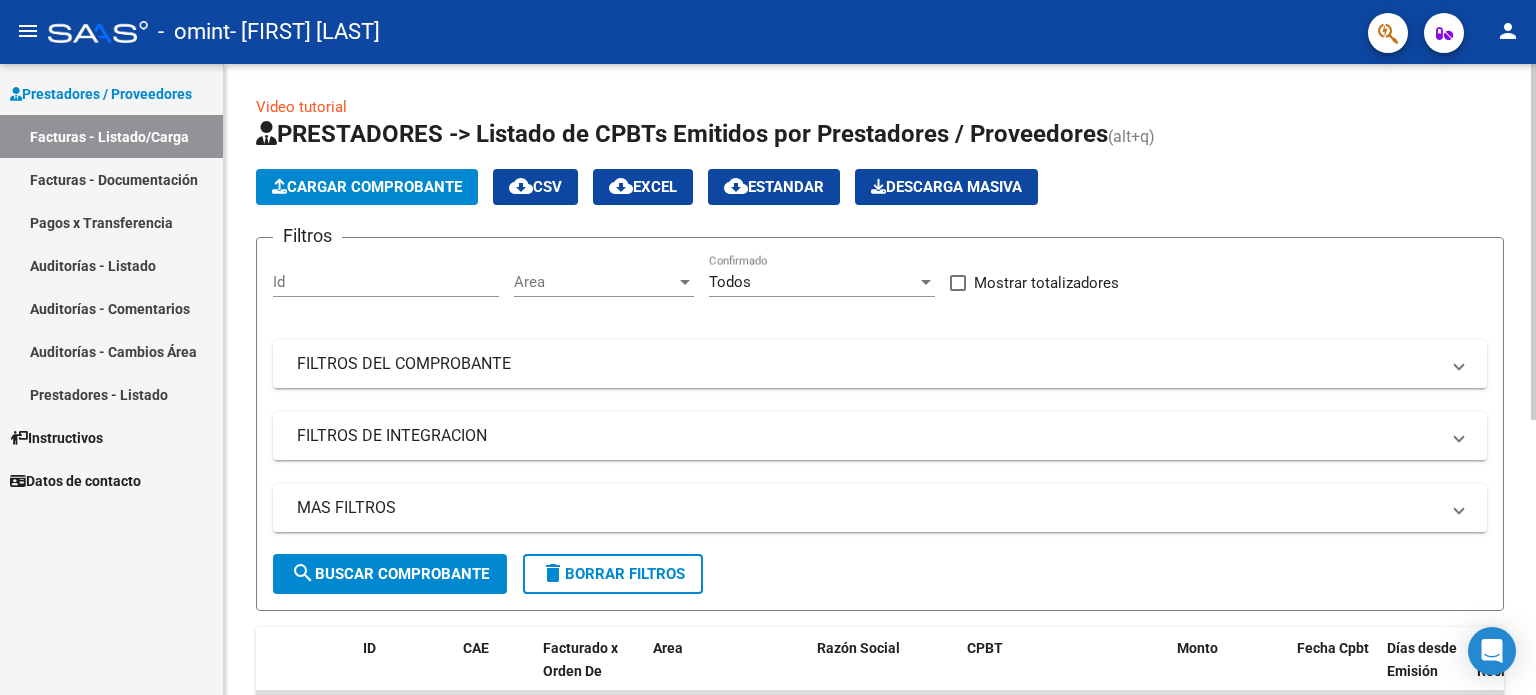click on "Cargar Comprobante" 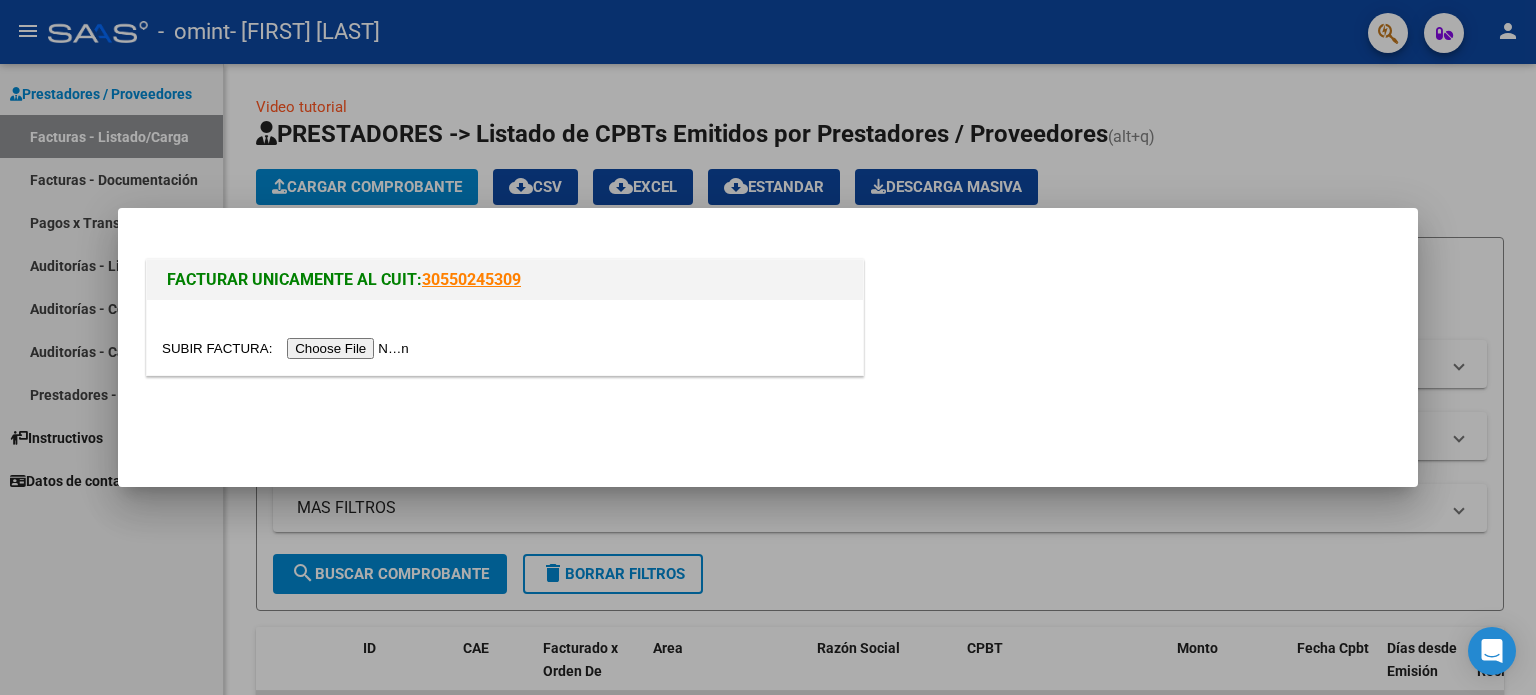 click at bounding box center (288, 348) 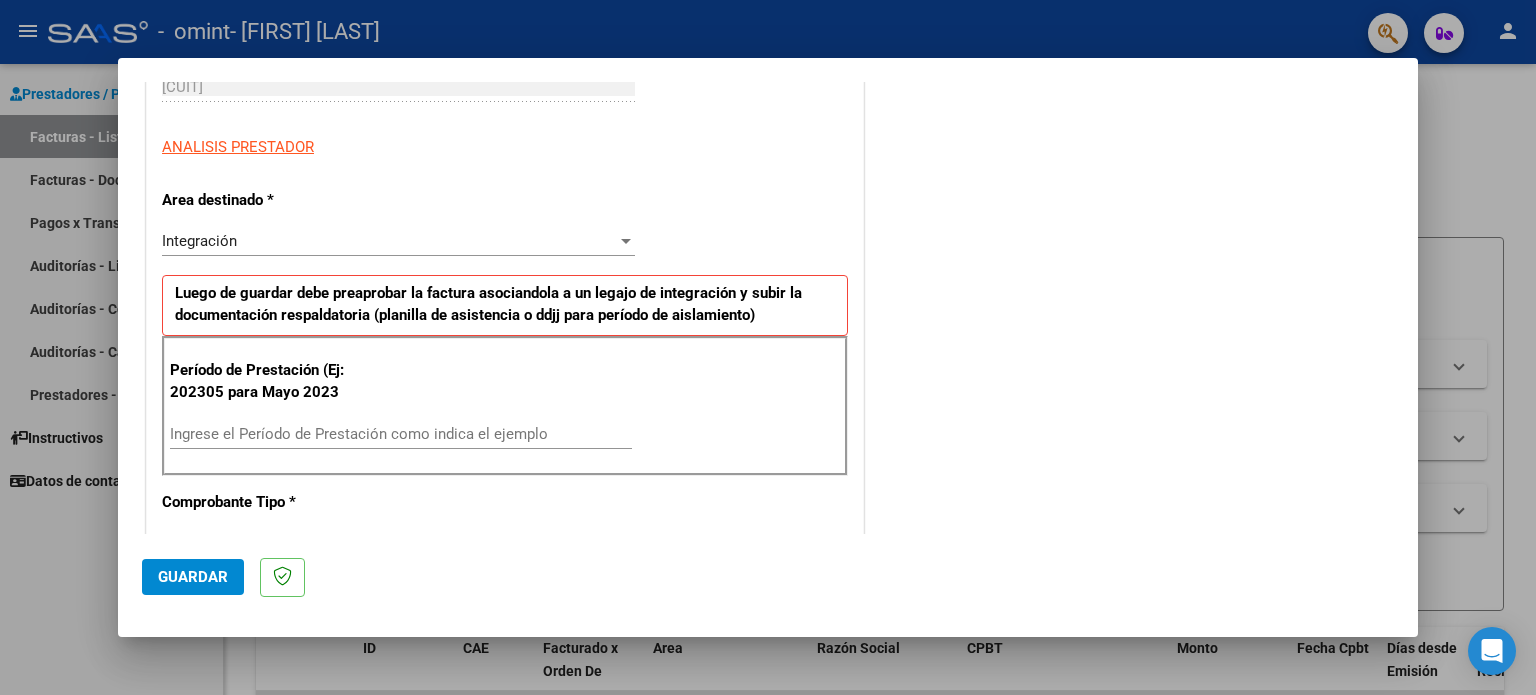 scroll, scrollTop: 408, scrollLeft: 0, axis: vertical 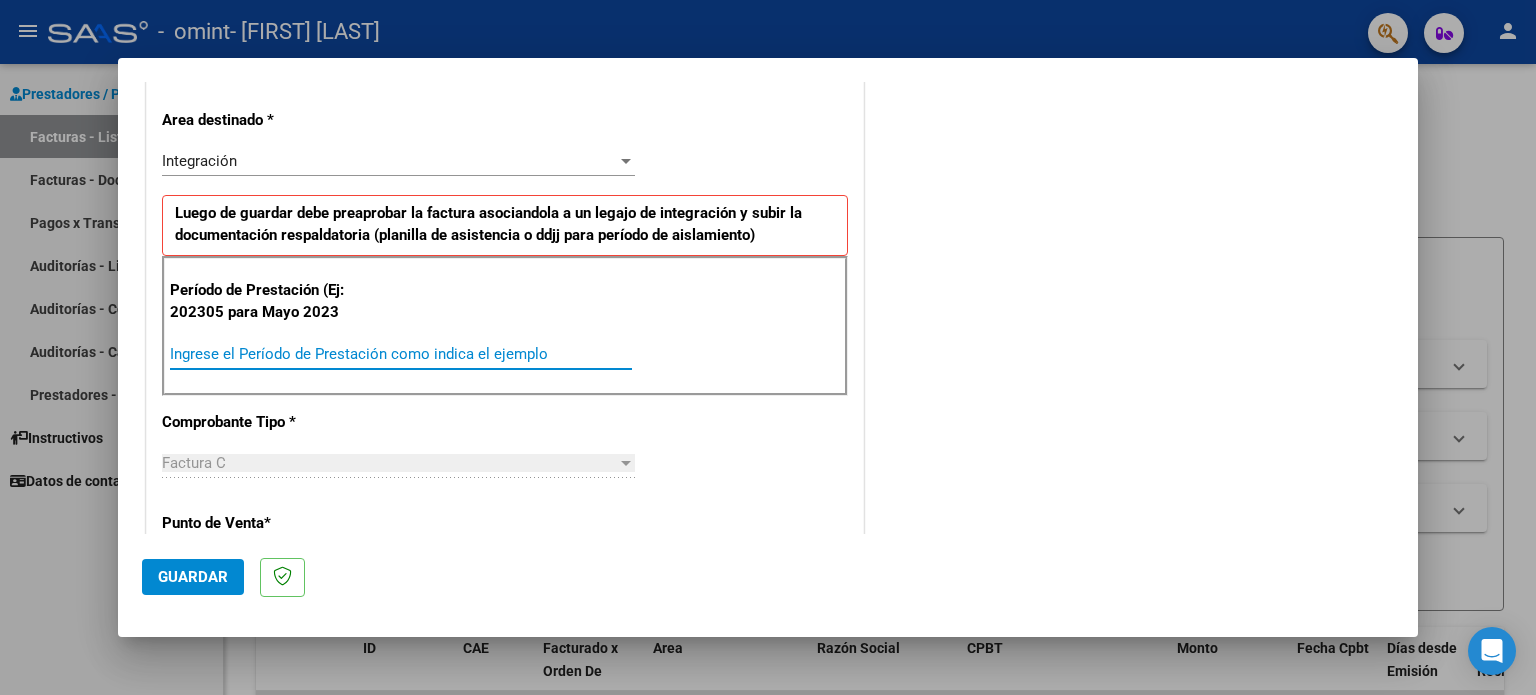 click on "Ingrese el Período de Prestación como indica el ejemplo" at bounding box center (401, 354) 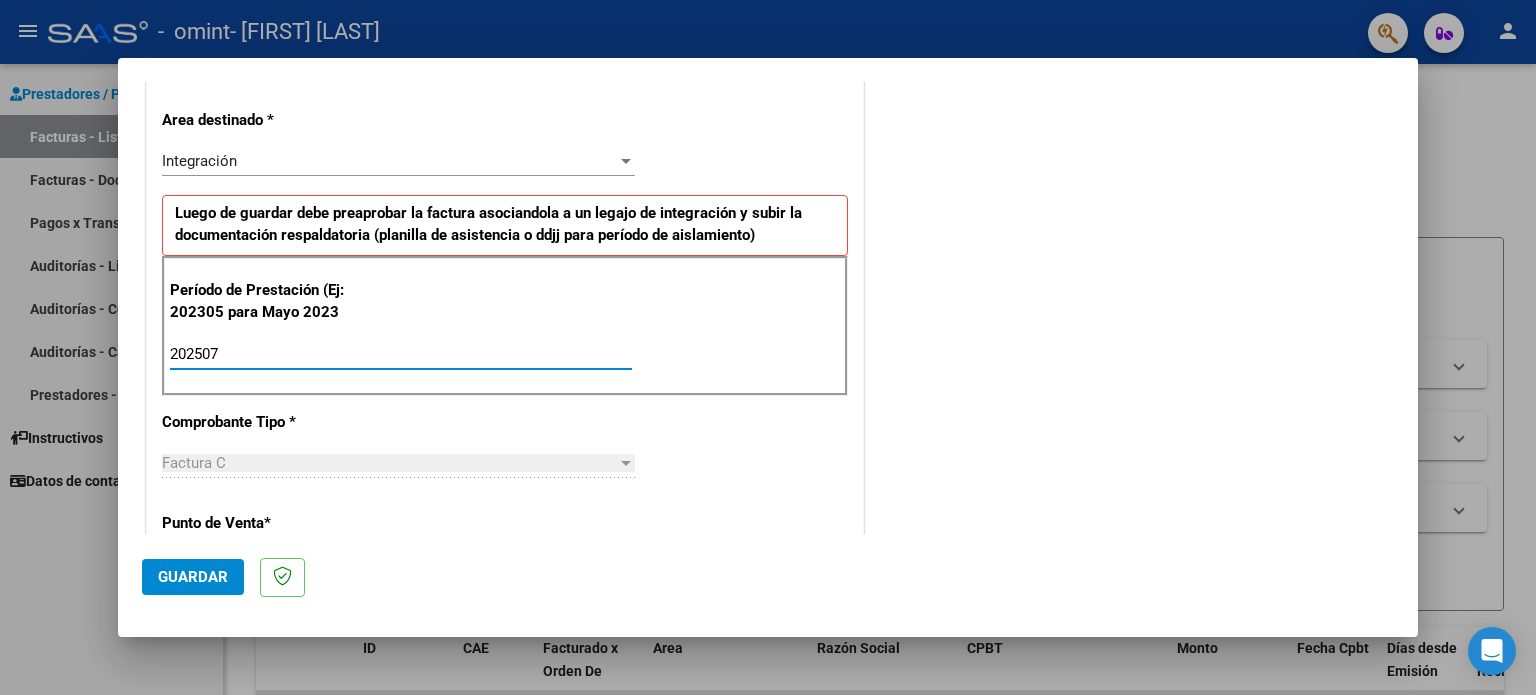 type on "202507" 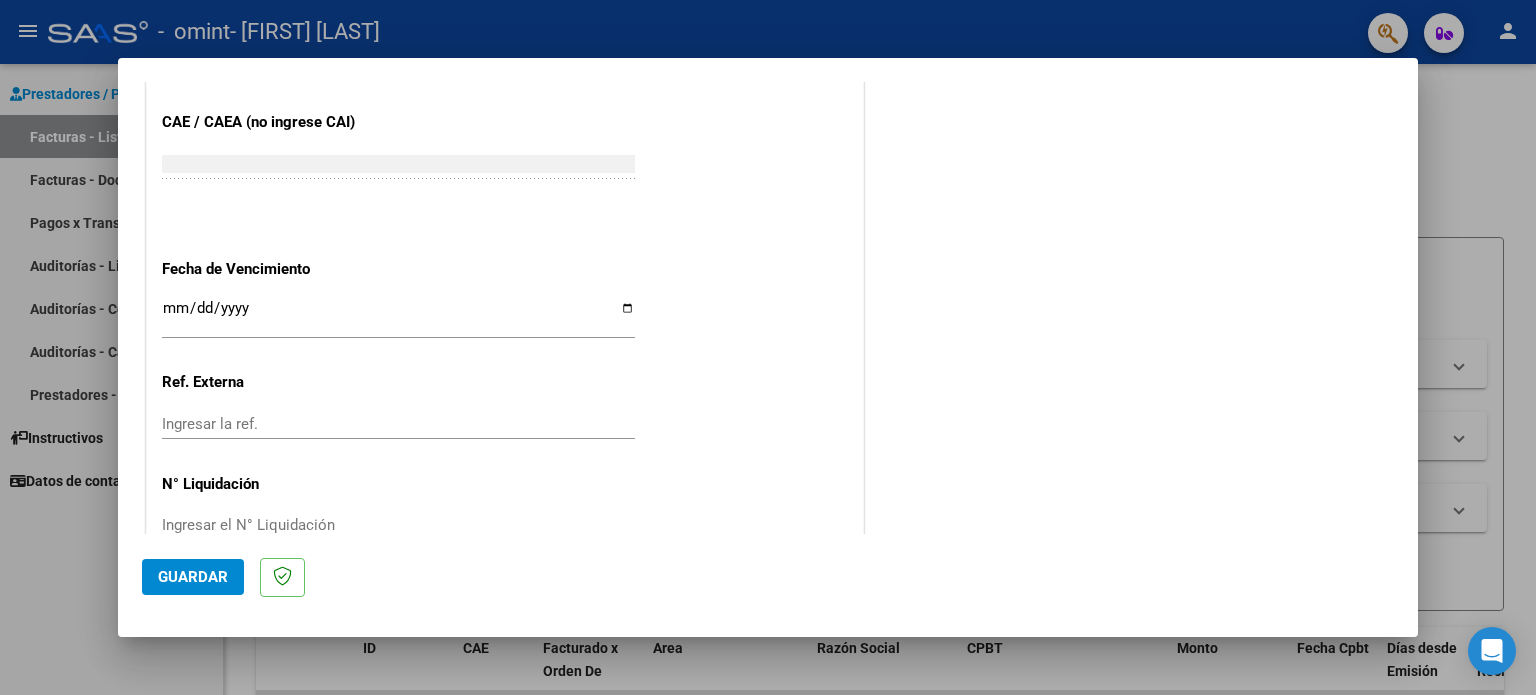 scroll, scrollTop: 1268, scrollLeft: 0, axis: vertical 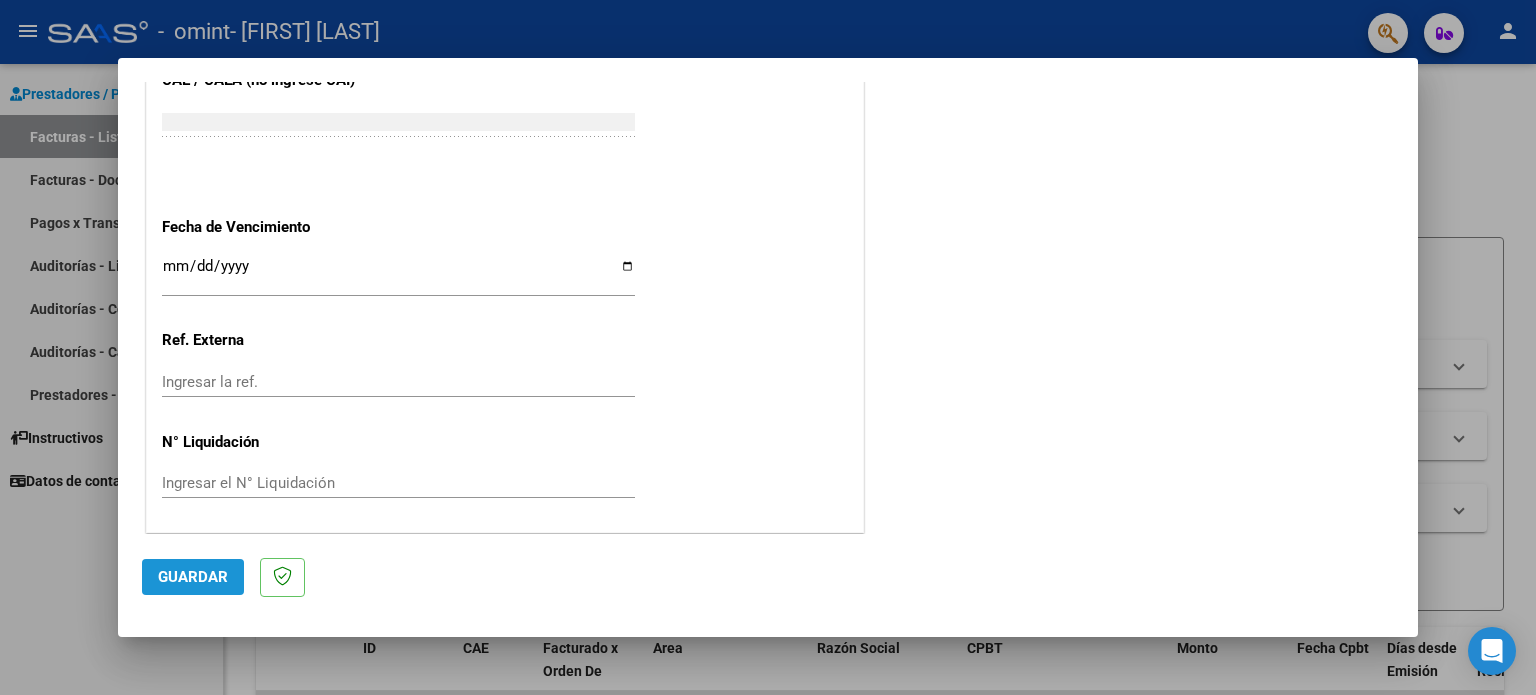 click on "Guardar" 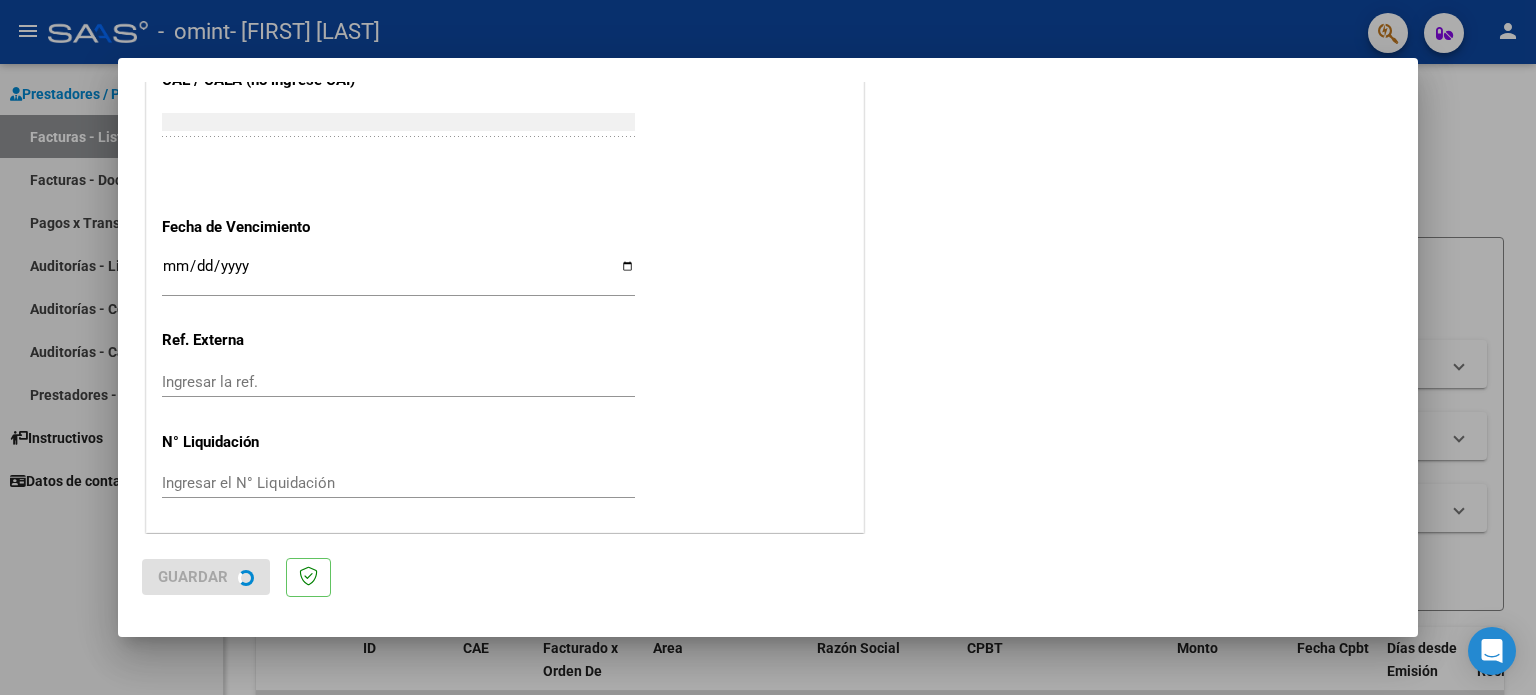 scroll, scrollTop: 0, scrollLeft: 0, axis: both 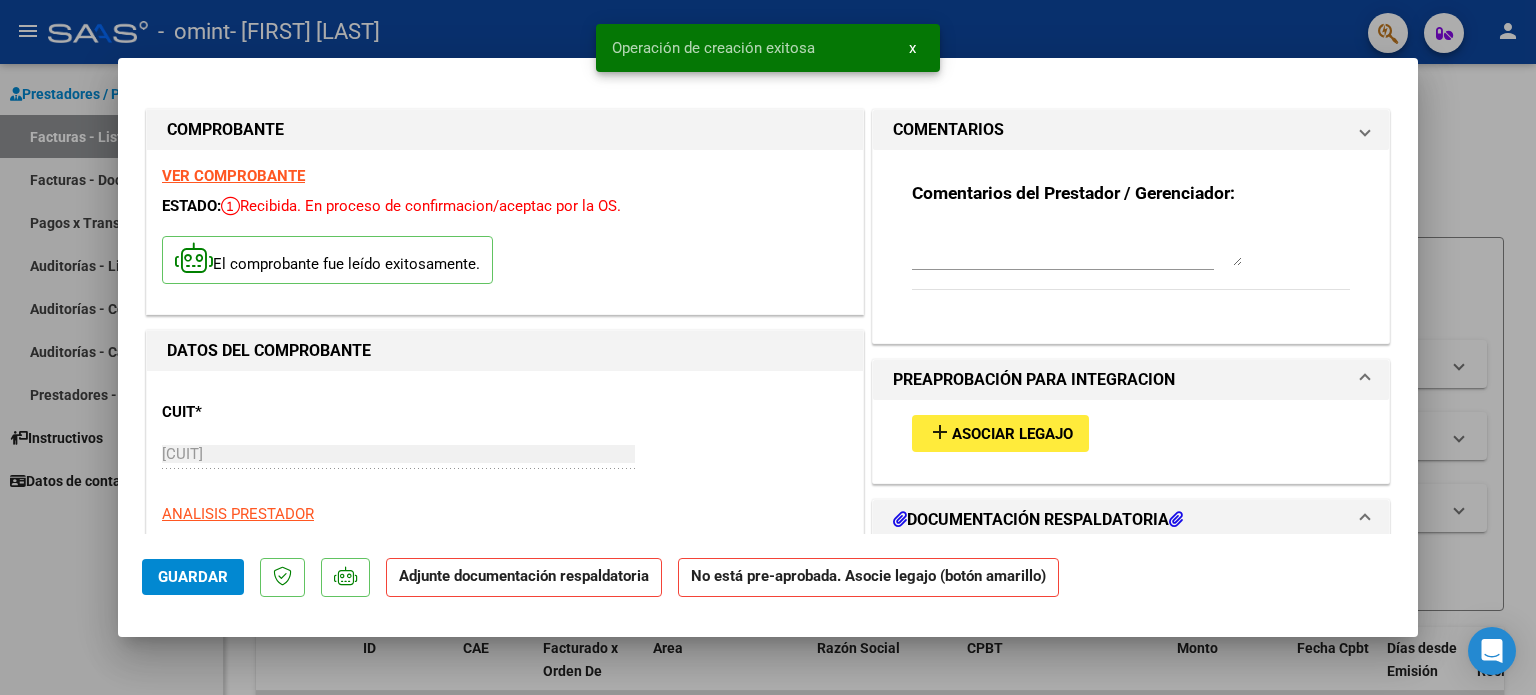 drag, startPoint x: 158, startPoint y: 589, endPoint x: 204, endPoint y: 598, distance: 46.872166 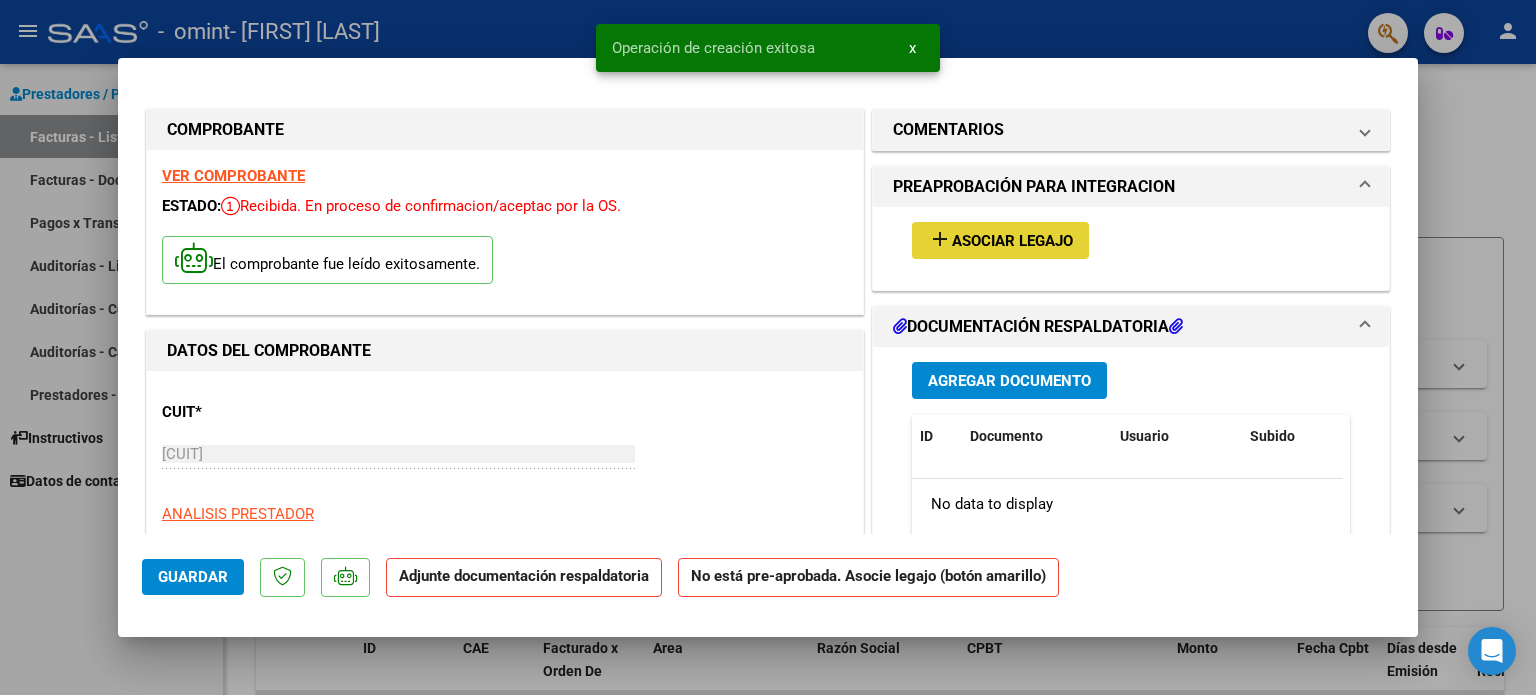 click on "Asociar Legajo" at bounding box center [1012, 241] 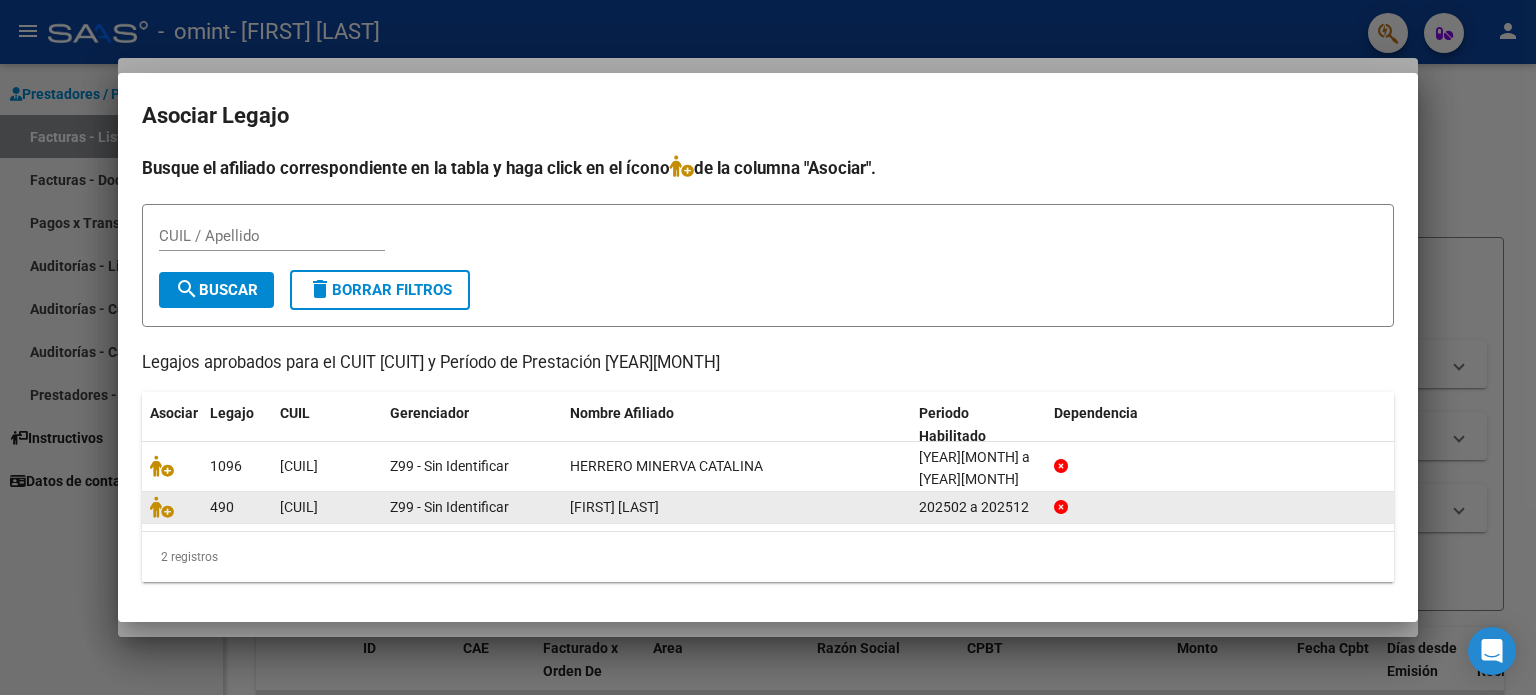 click on "[FIRST] [LAST]" 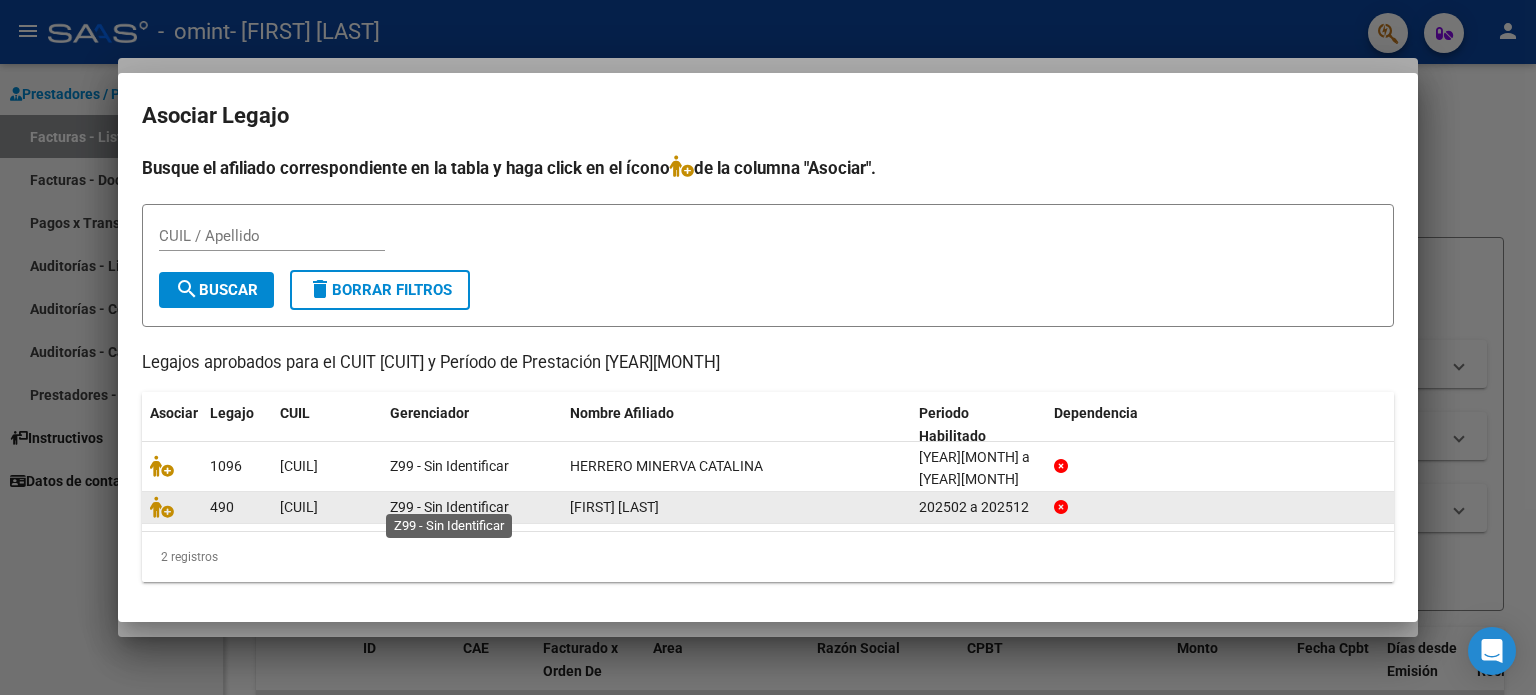 click on "Z99 - Sin Identificar" 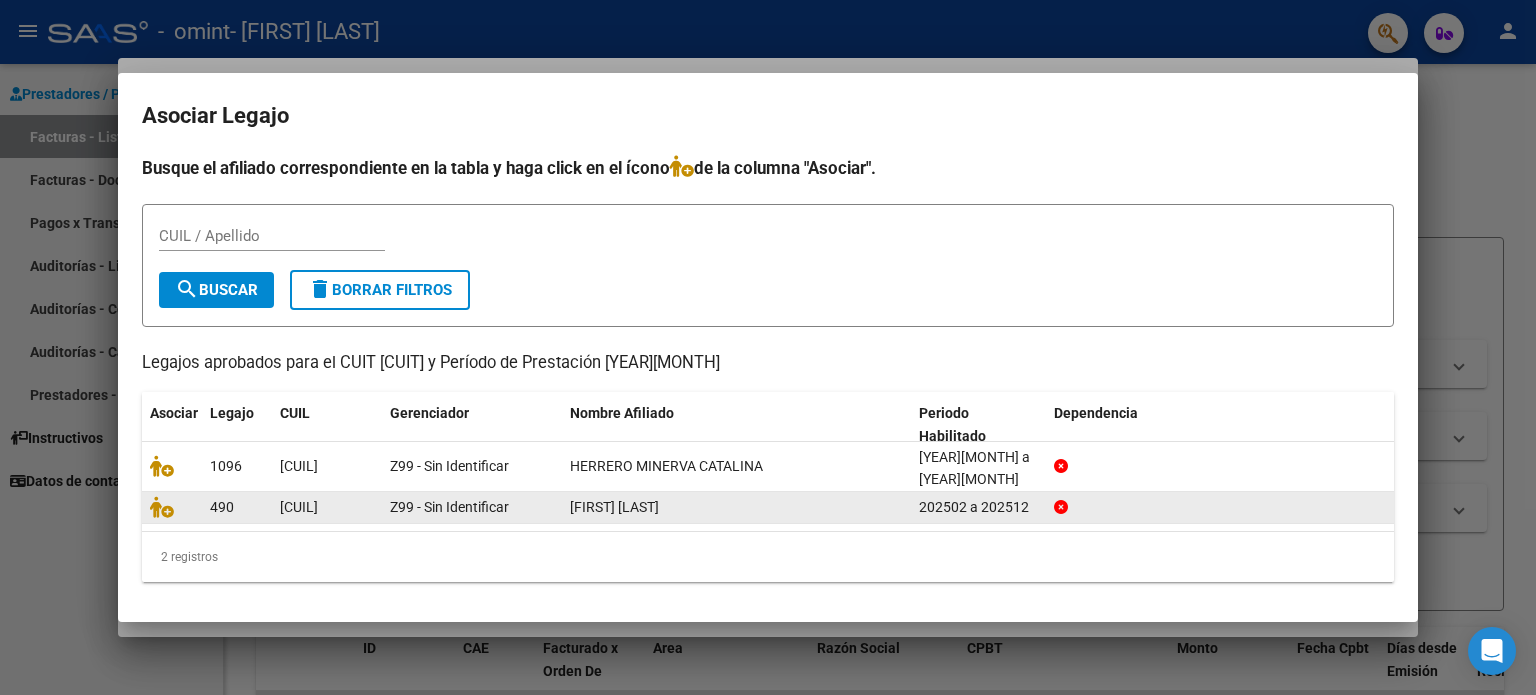 click on "490" 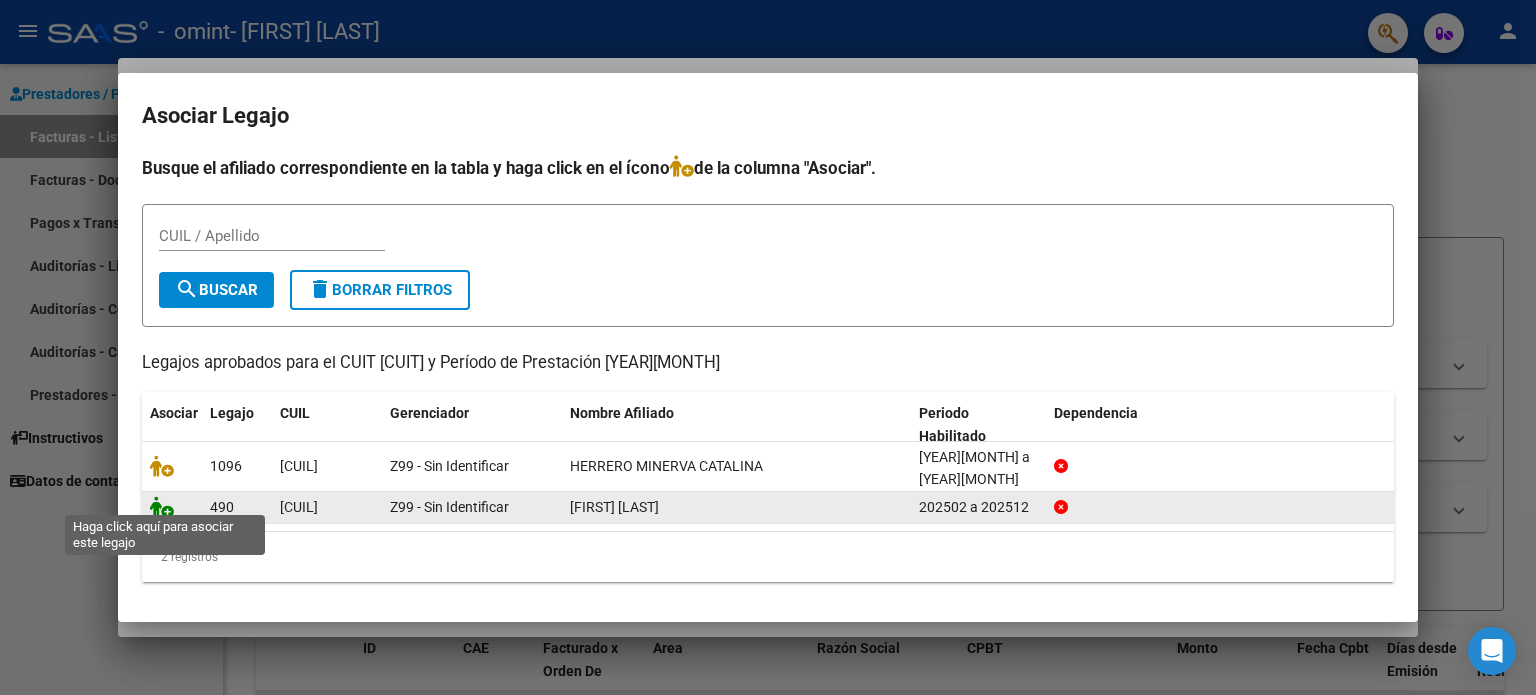 click 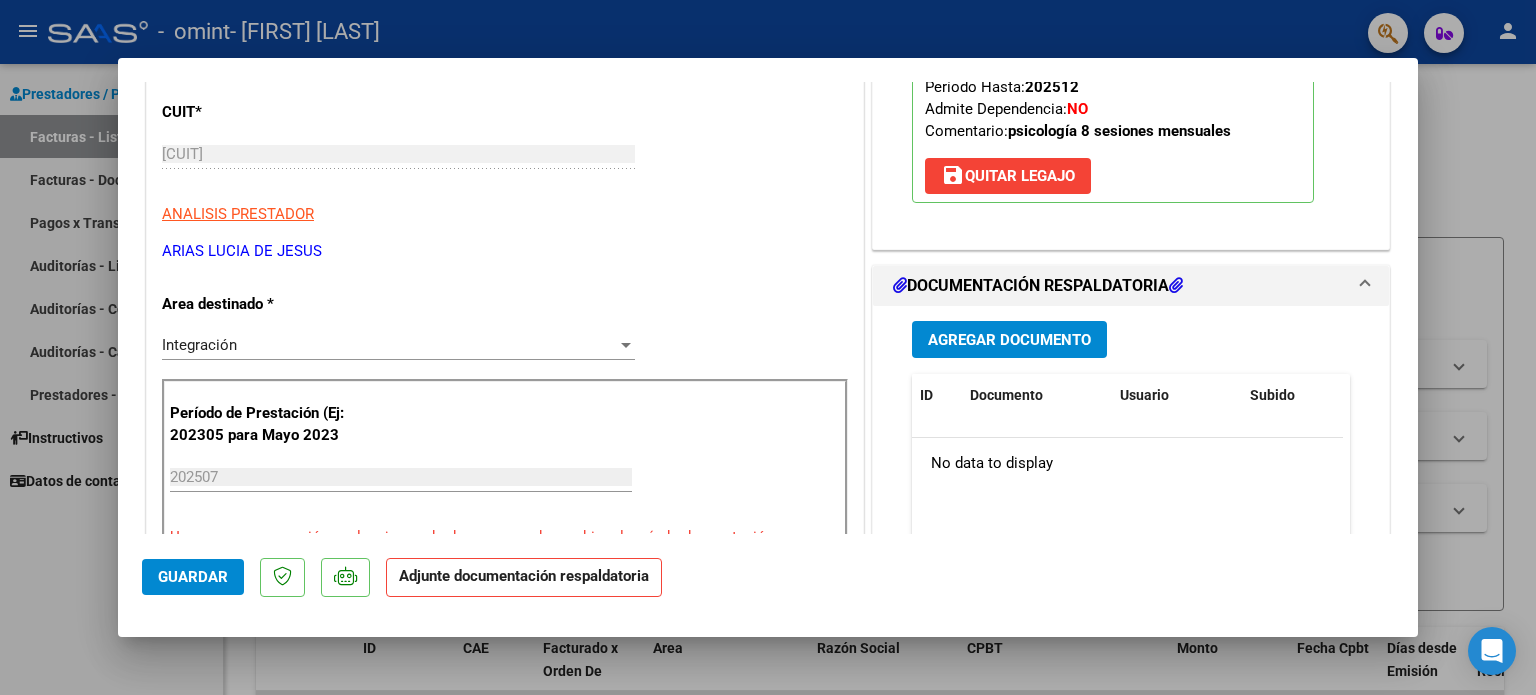 scroll, scrollTop: 328, scrollLeft: 0, axis: vertical 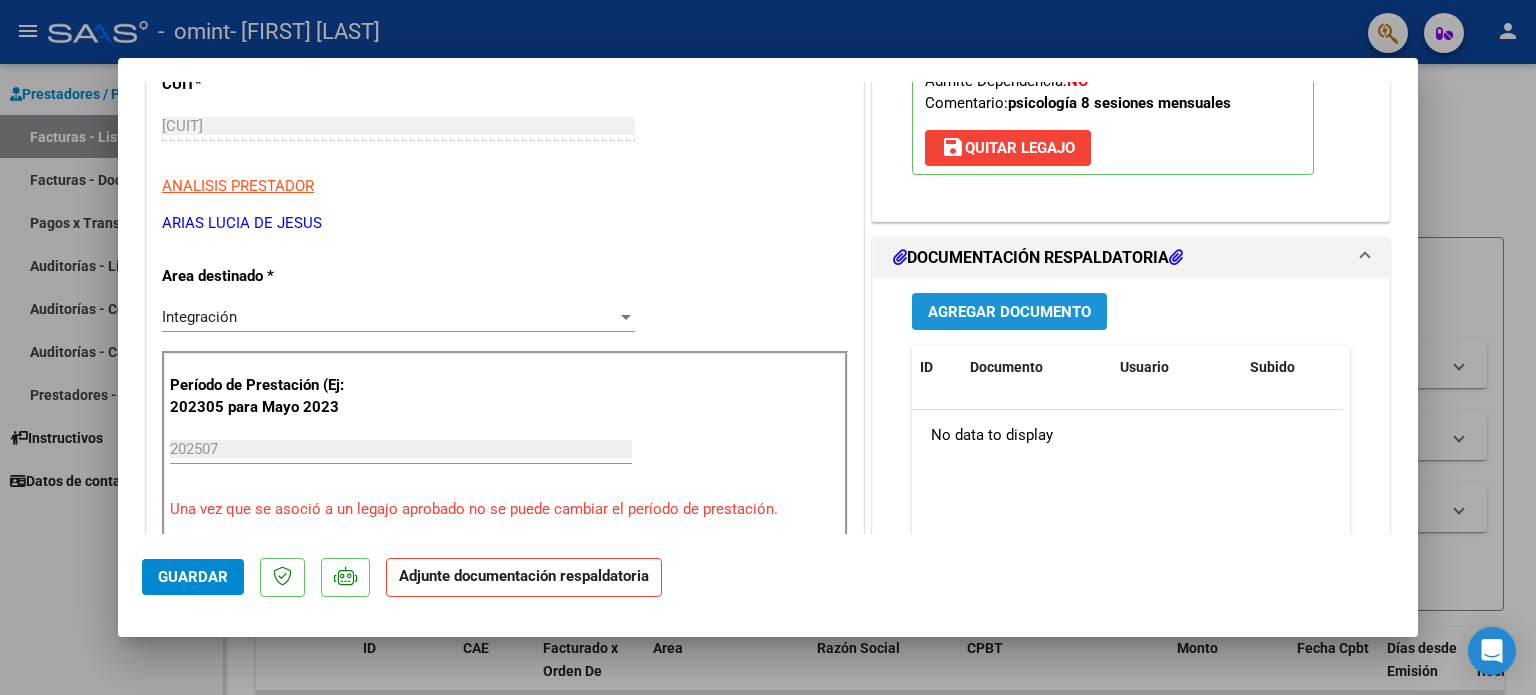 click on "Agregar Documento" at bounding box center [1009, 312] 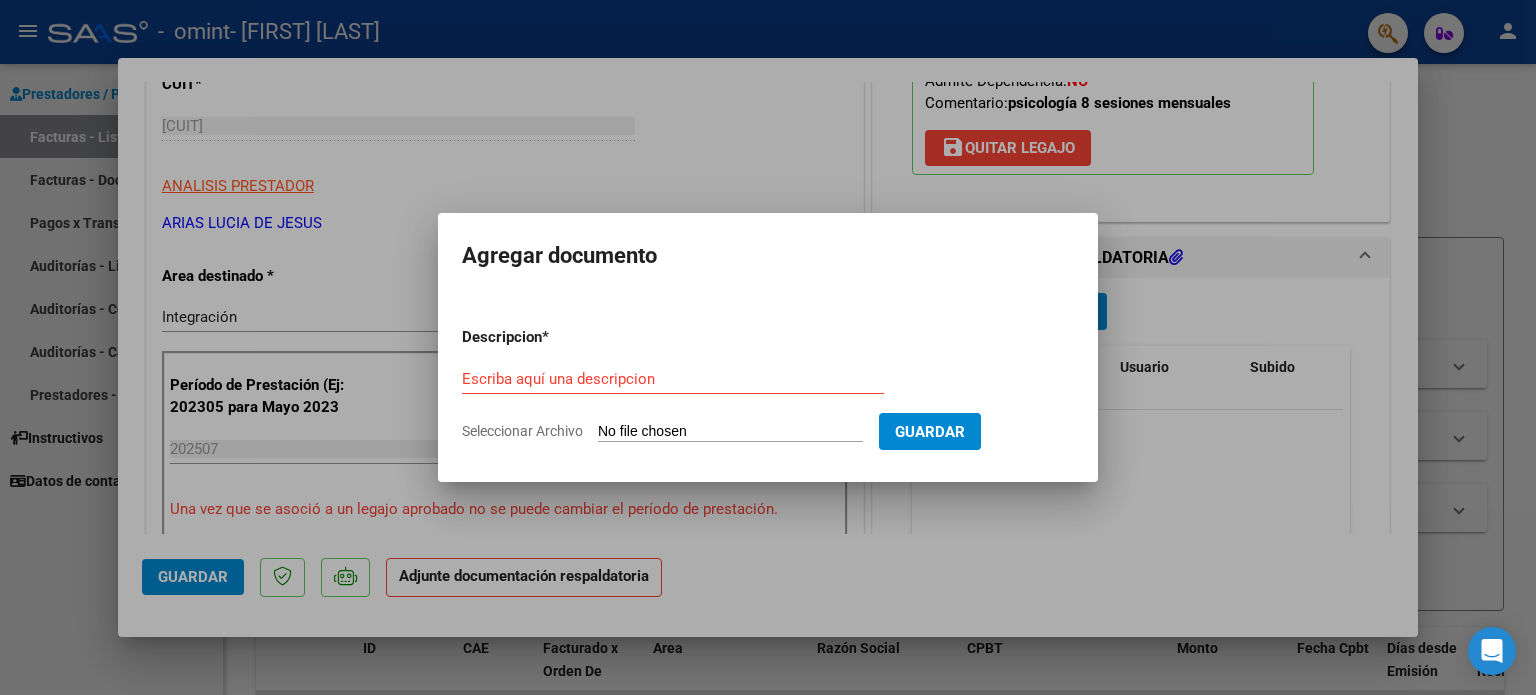 click on "Escriba aquí una descripcion" at bounding box center [673, 379] 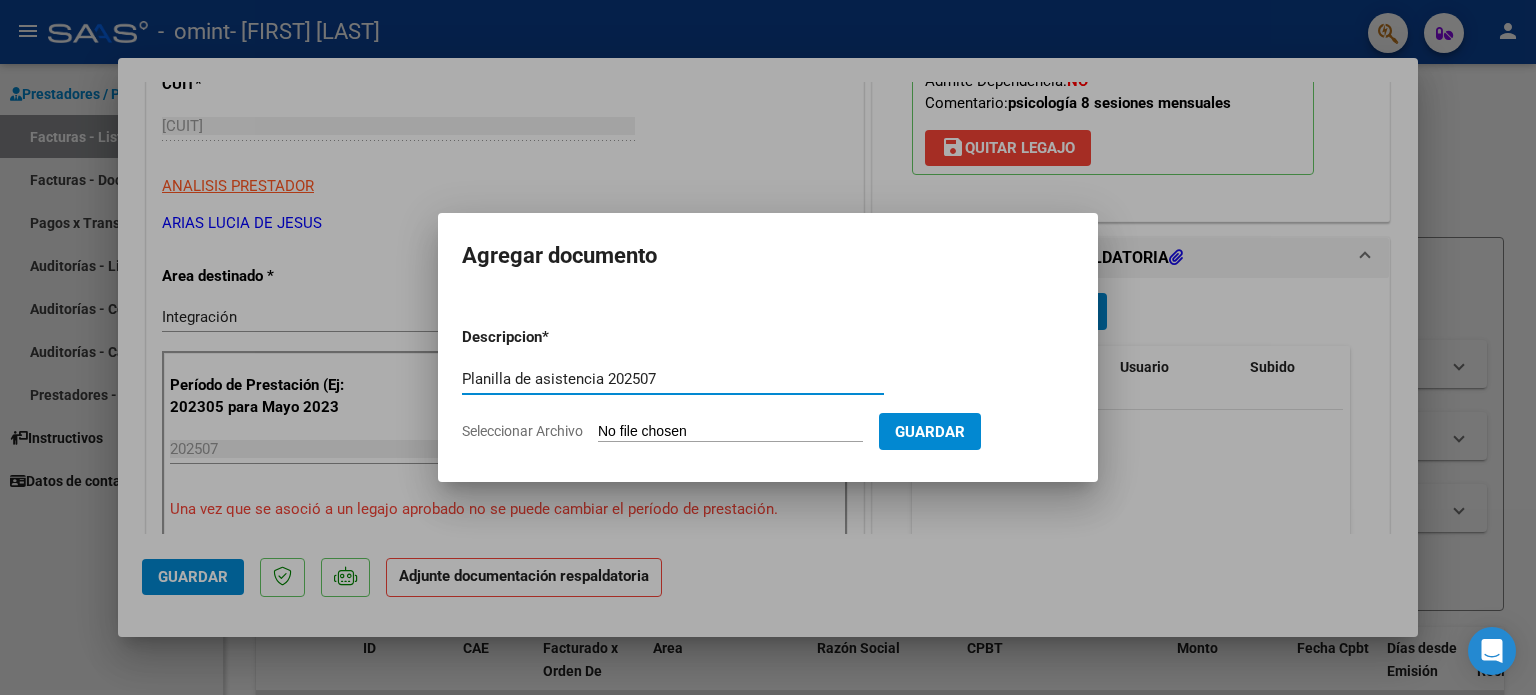 click on "Planilla de asistencia 202507" at bounding box center [673, 379] 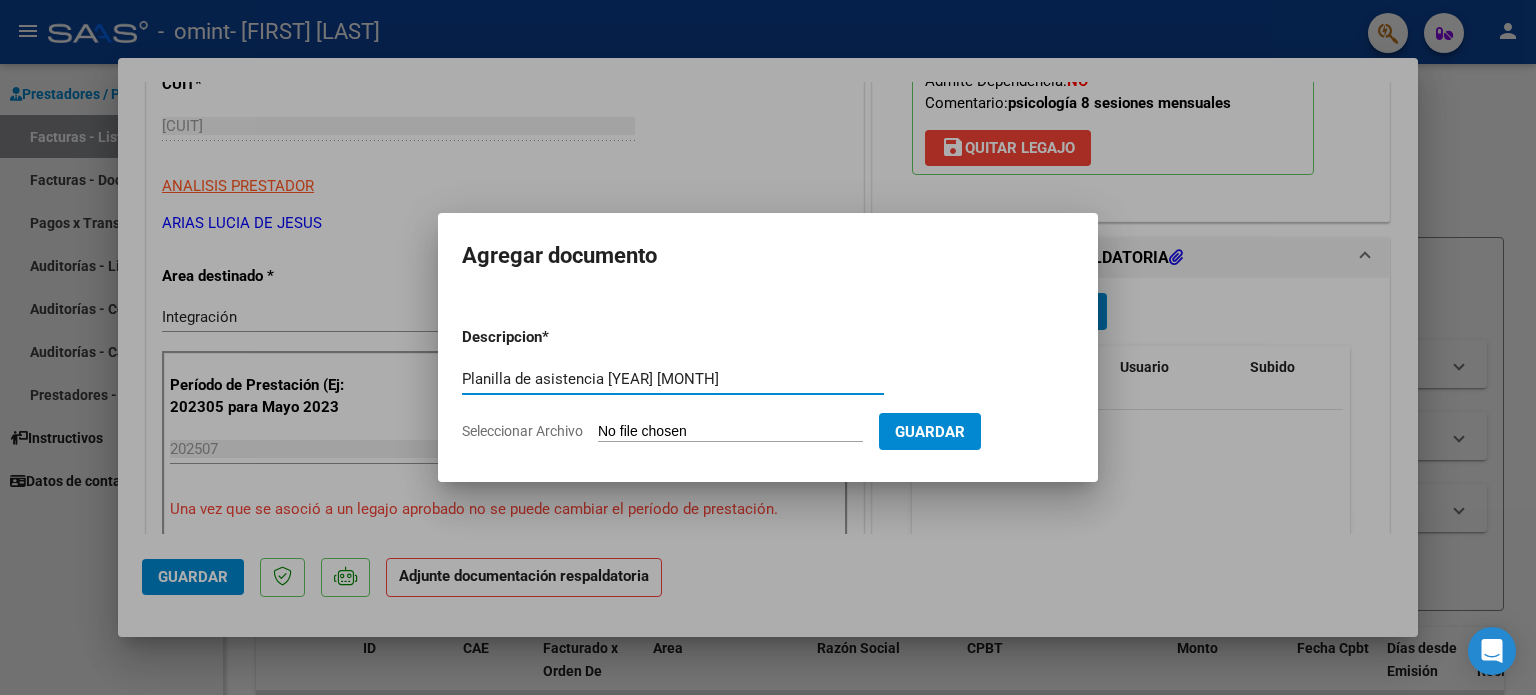 type on "Planilla de asistencia [YEAR] [MONTH]" 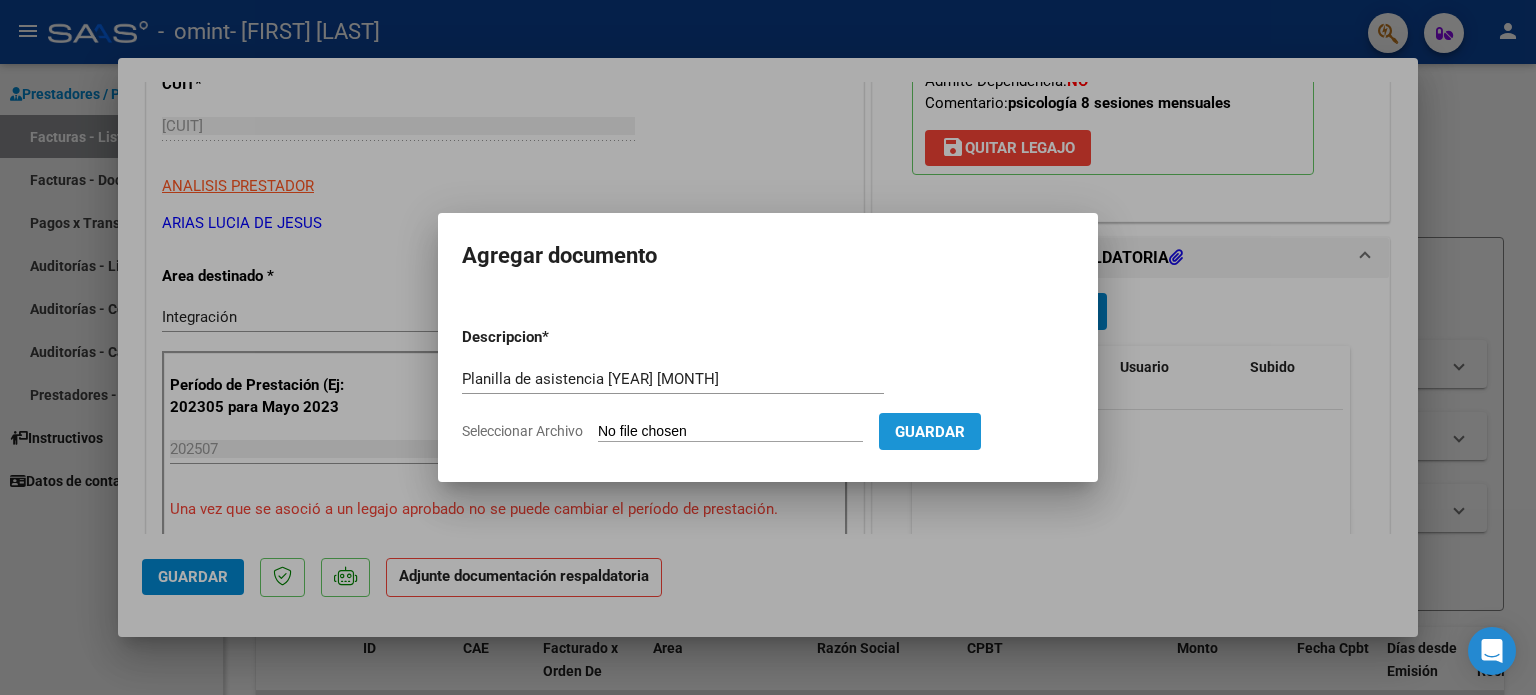 click on "Guardar" at bounding box center (930, 432) 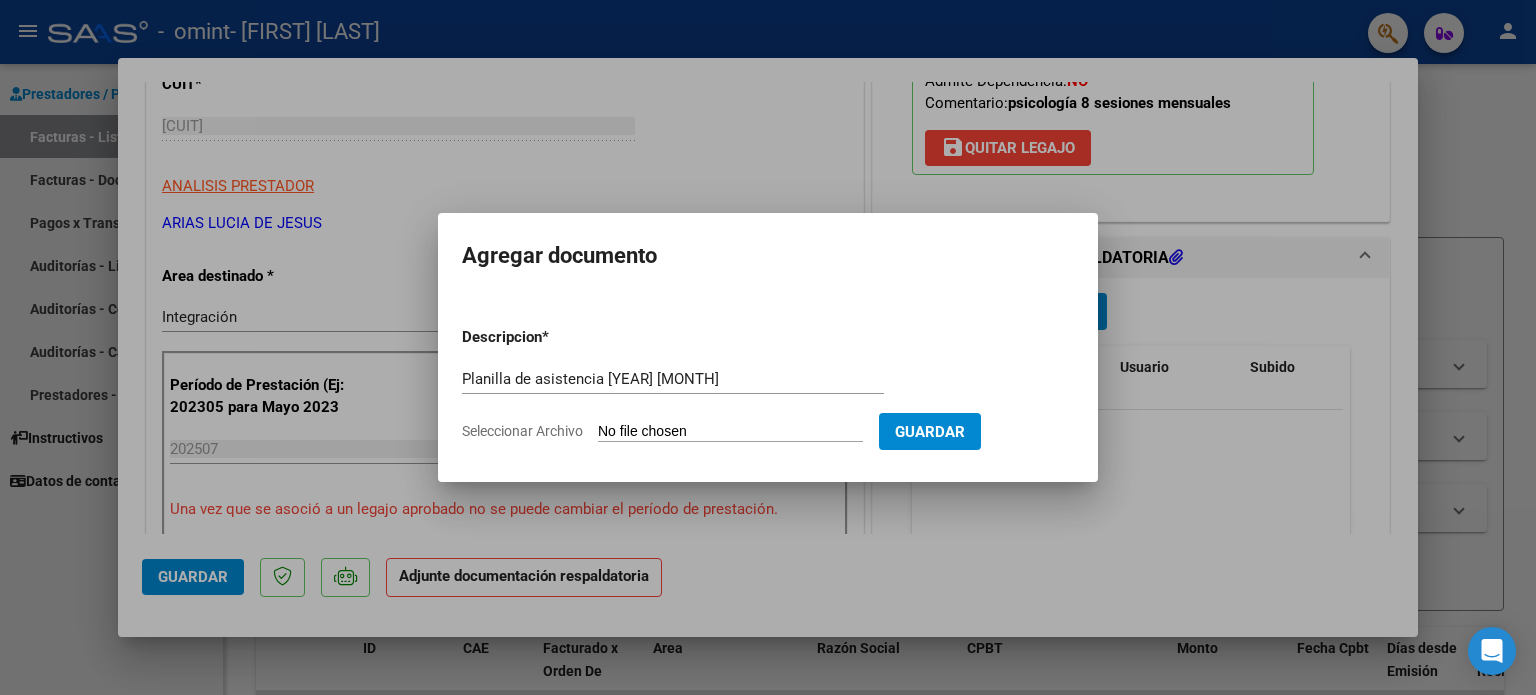 click on "Seleccionar Archivo" 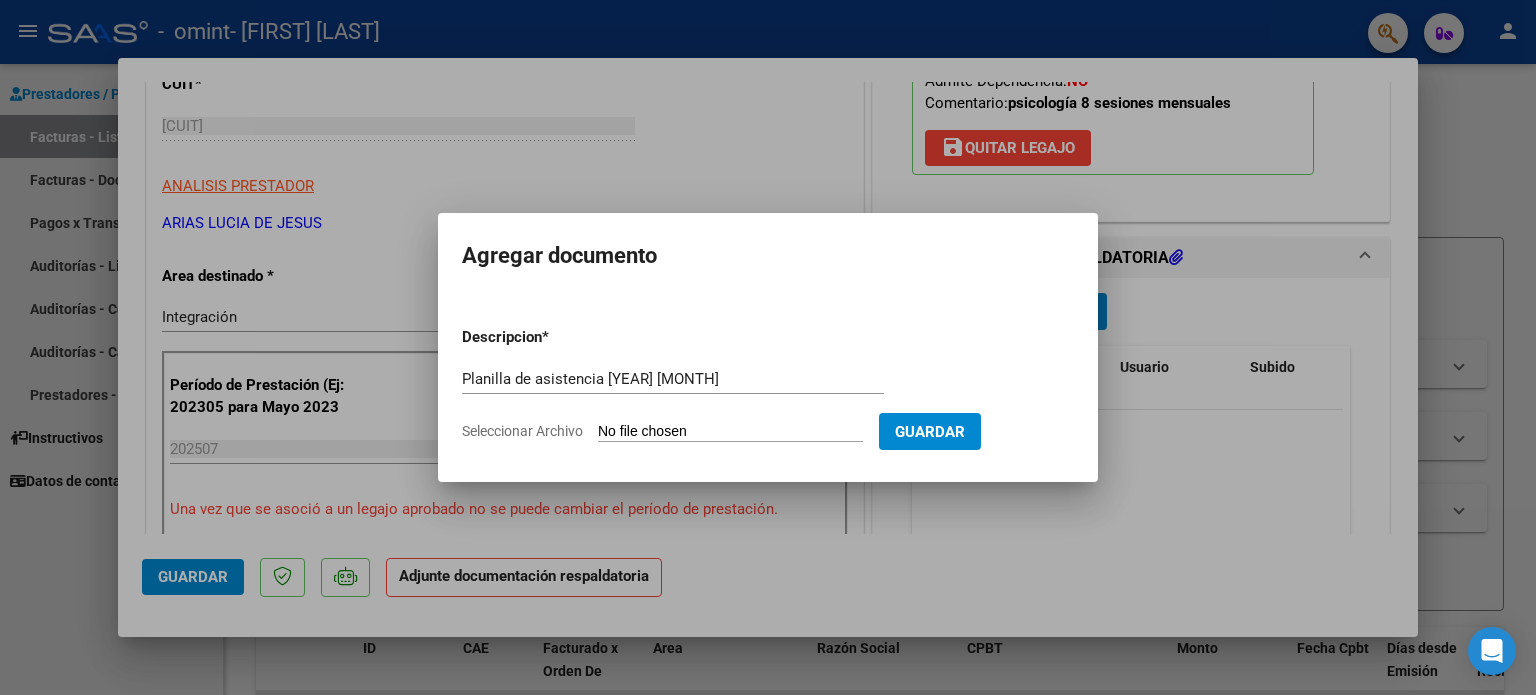type on "C:\fakepath\[DOCUMENT] [FIRST] [LAST] [MONTH] [YEAR].jpeg" 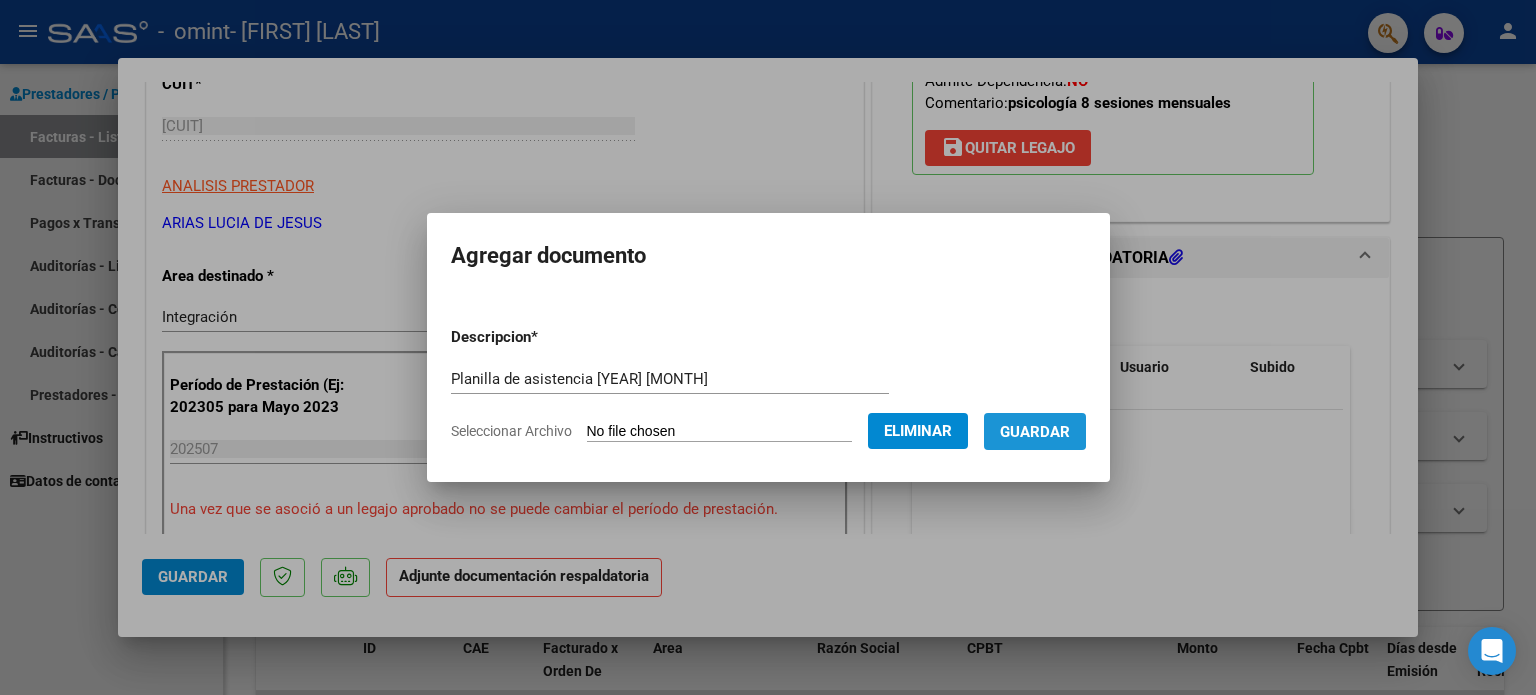 click on "Guardar" at bounding box center (1035, 432) 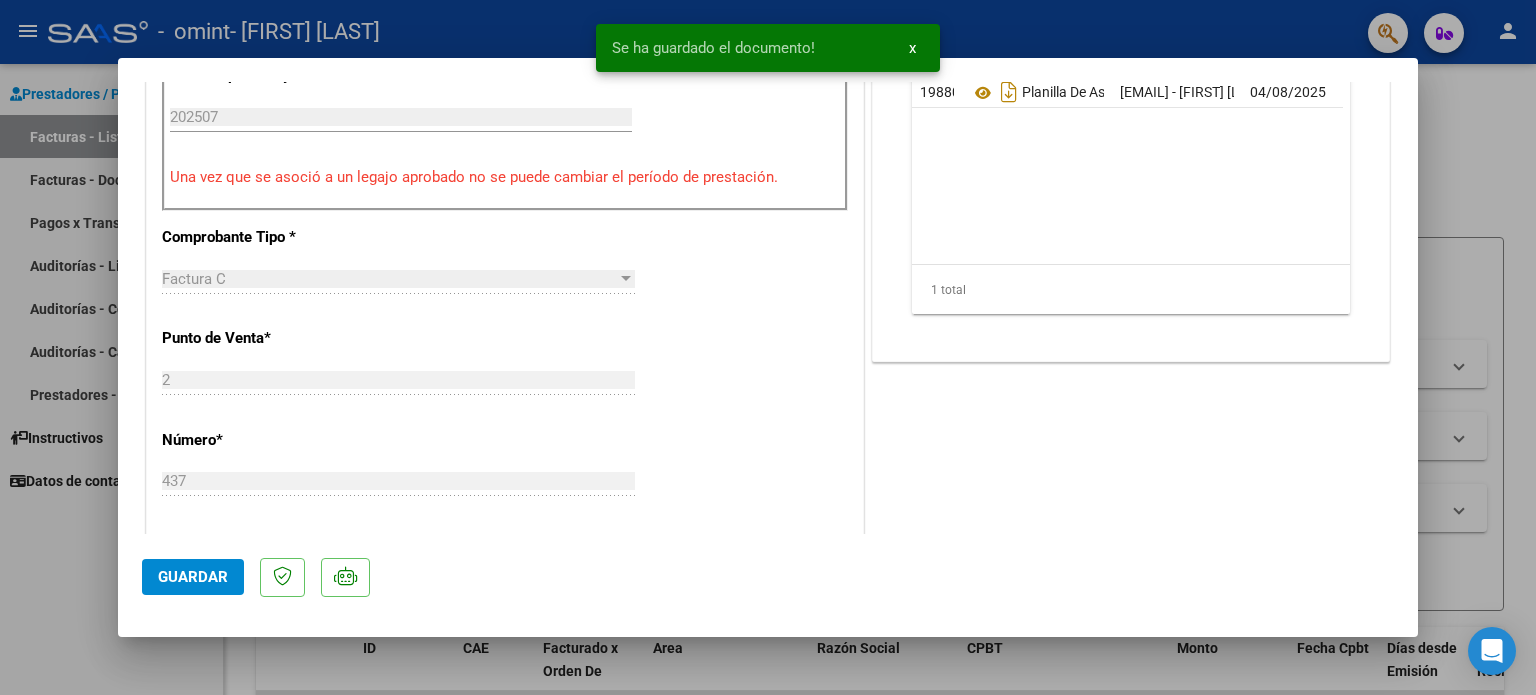 scroll, scrollTop: 753, scrollLeft: 0, axis: vertical 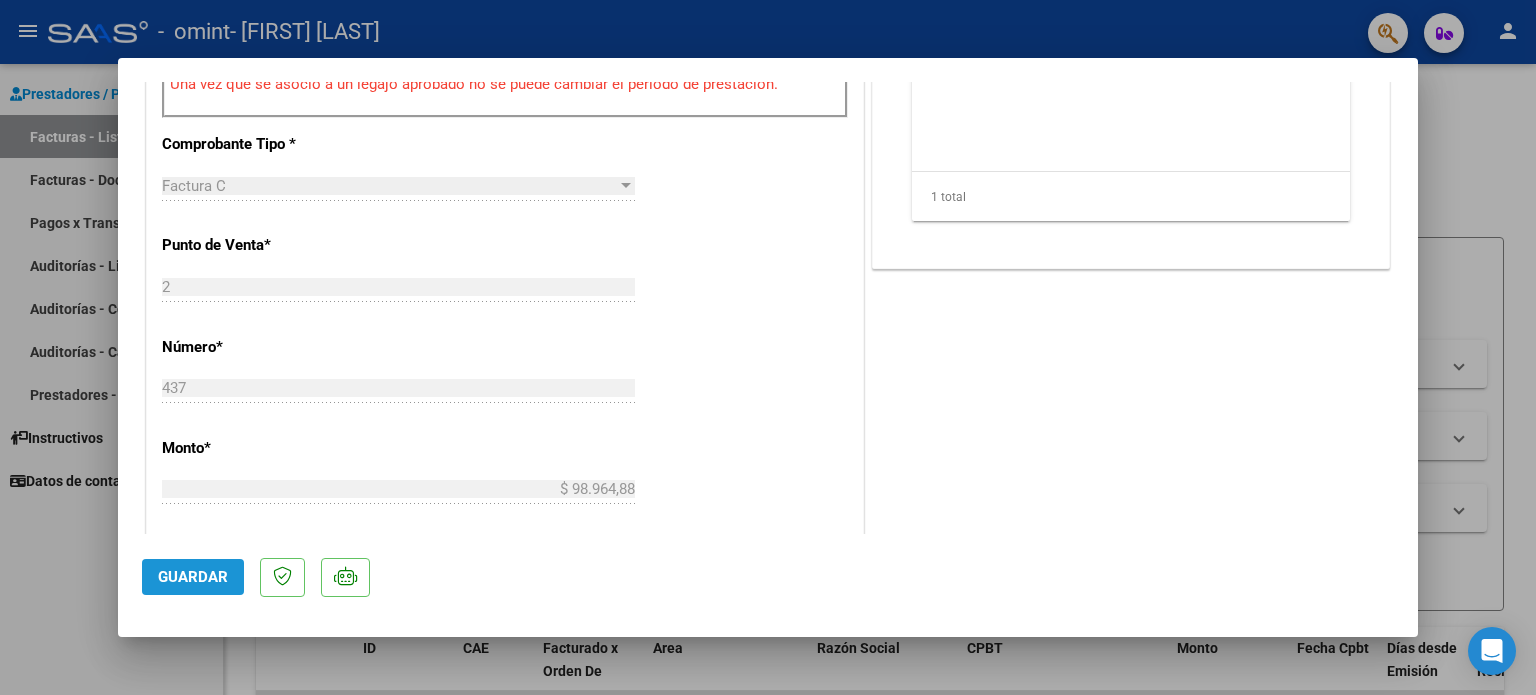 click on "Guardar" 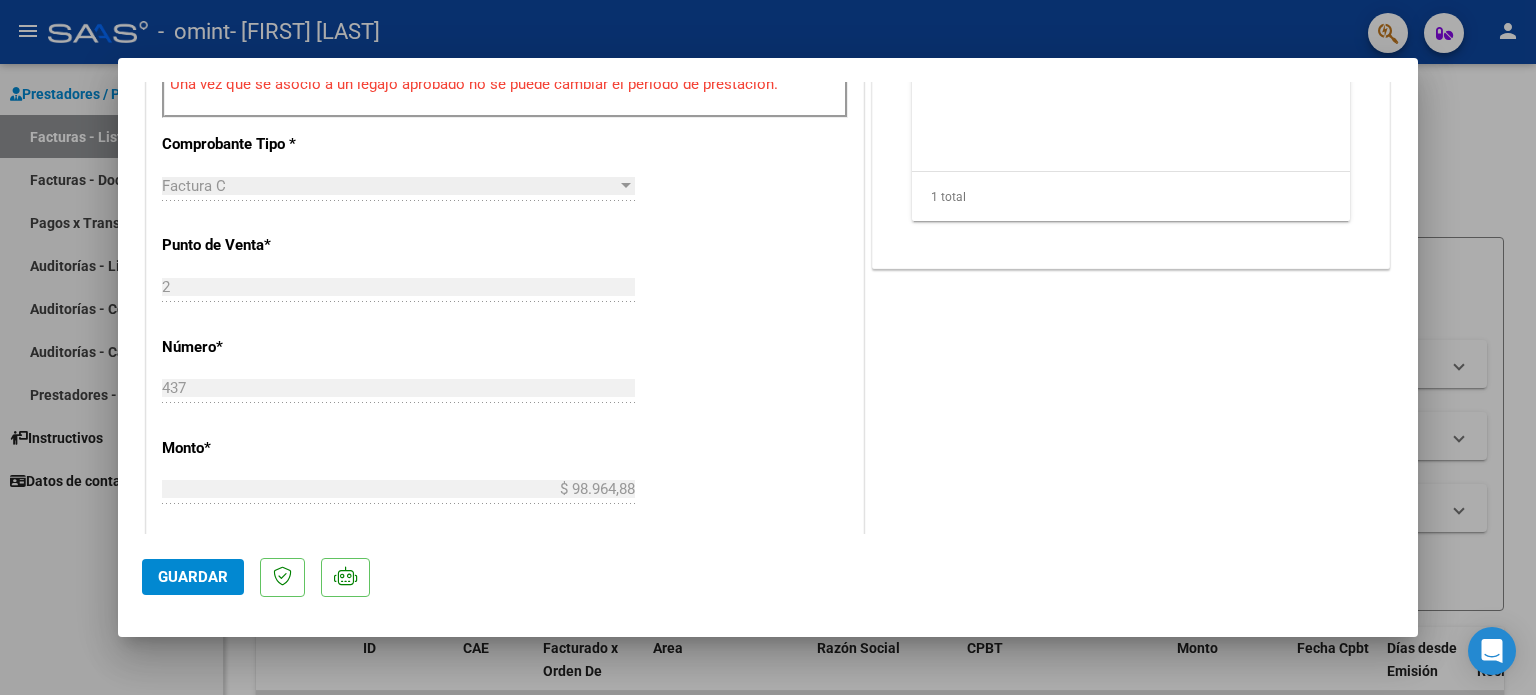 click at bounding box center [768, 347] 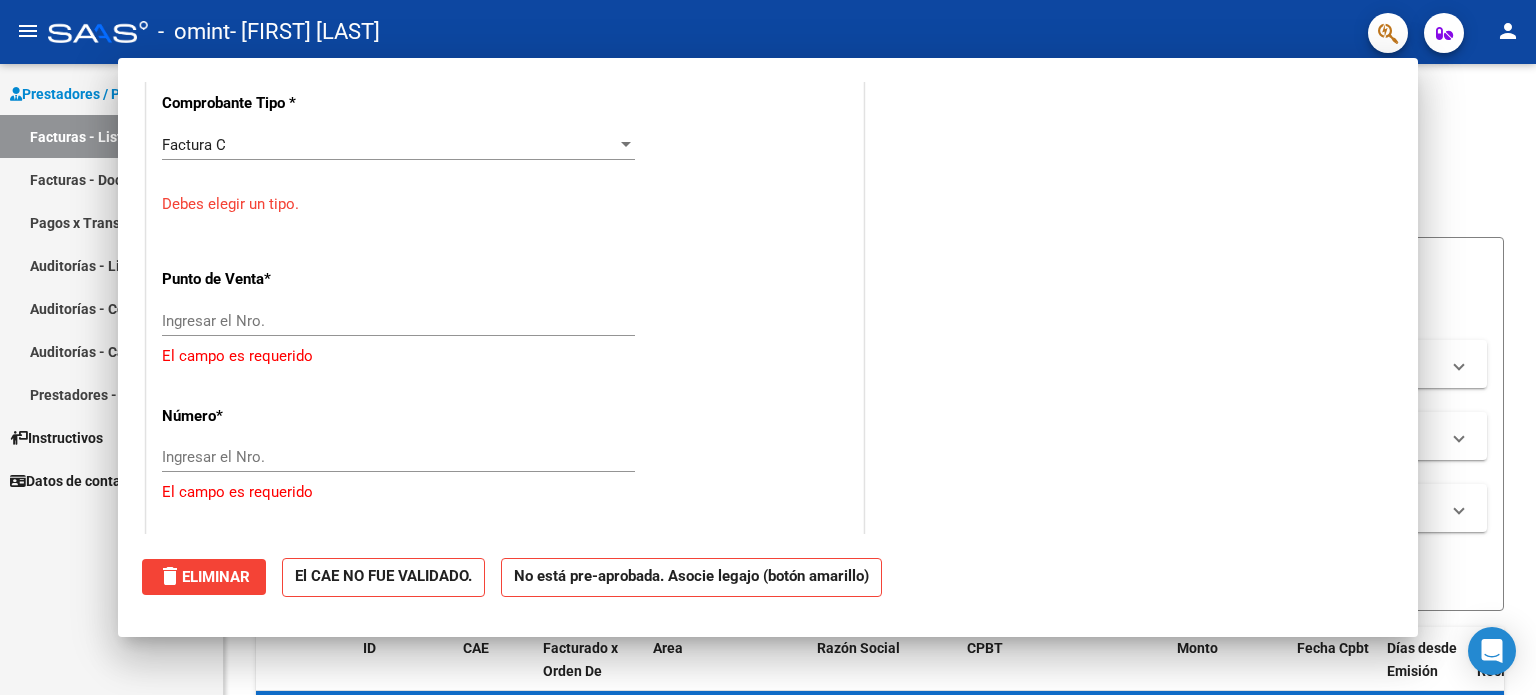 scroll, scrollTop: 750, scrollLeft: 0, axis: vertical 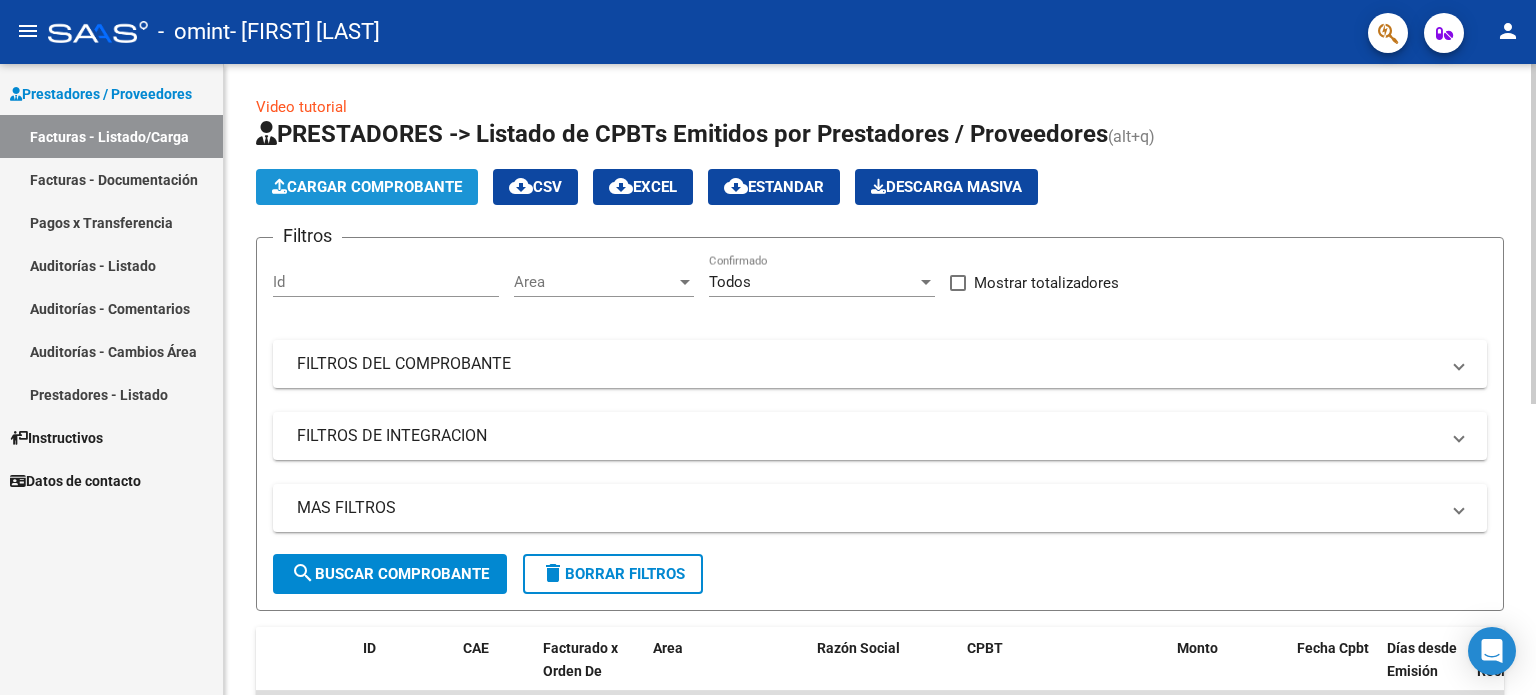 click on "Cargar Comprobante" 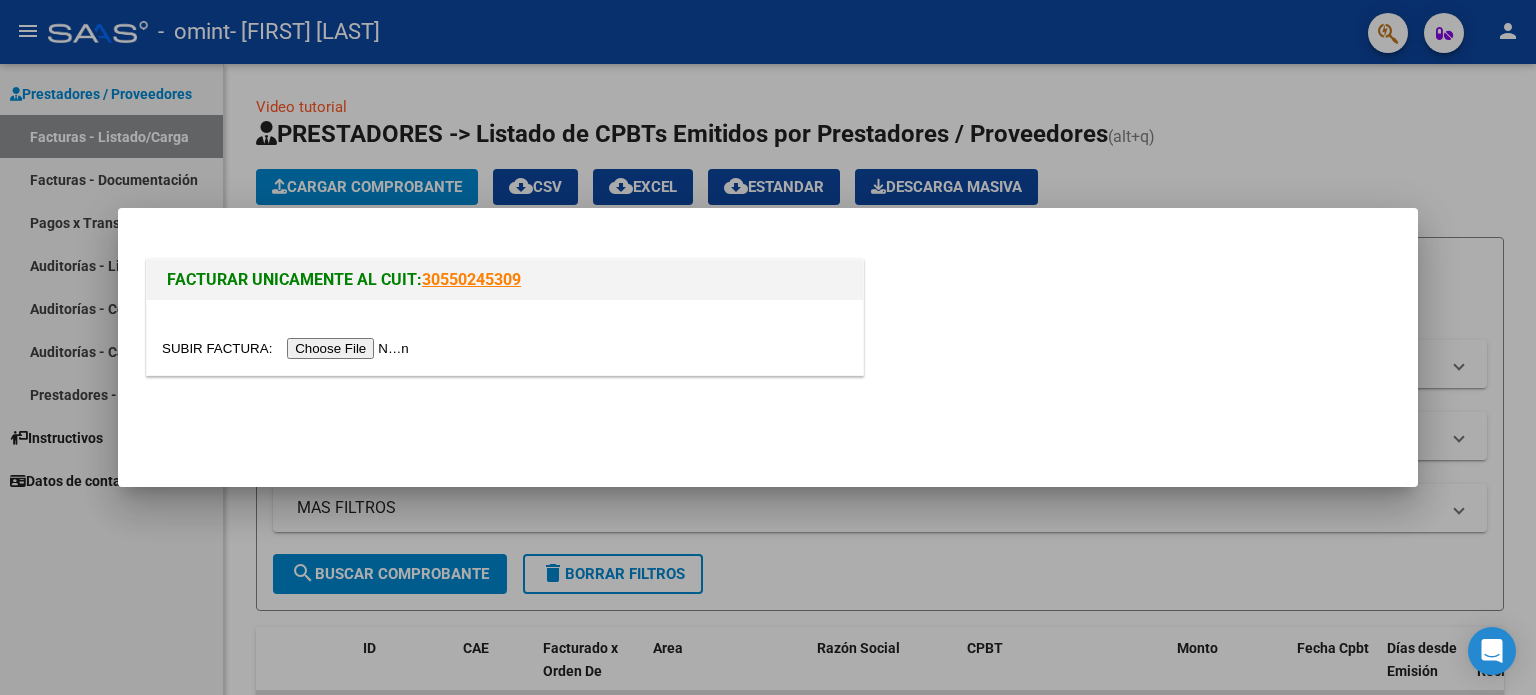 click at bounding box center [288, 348] 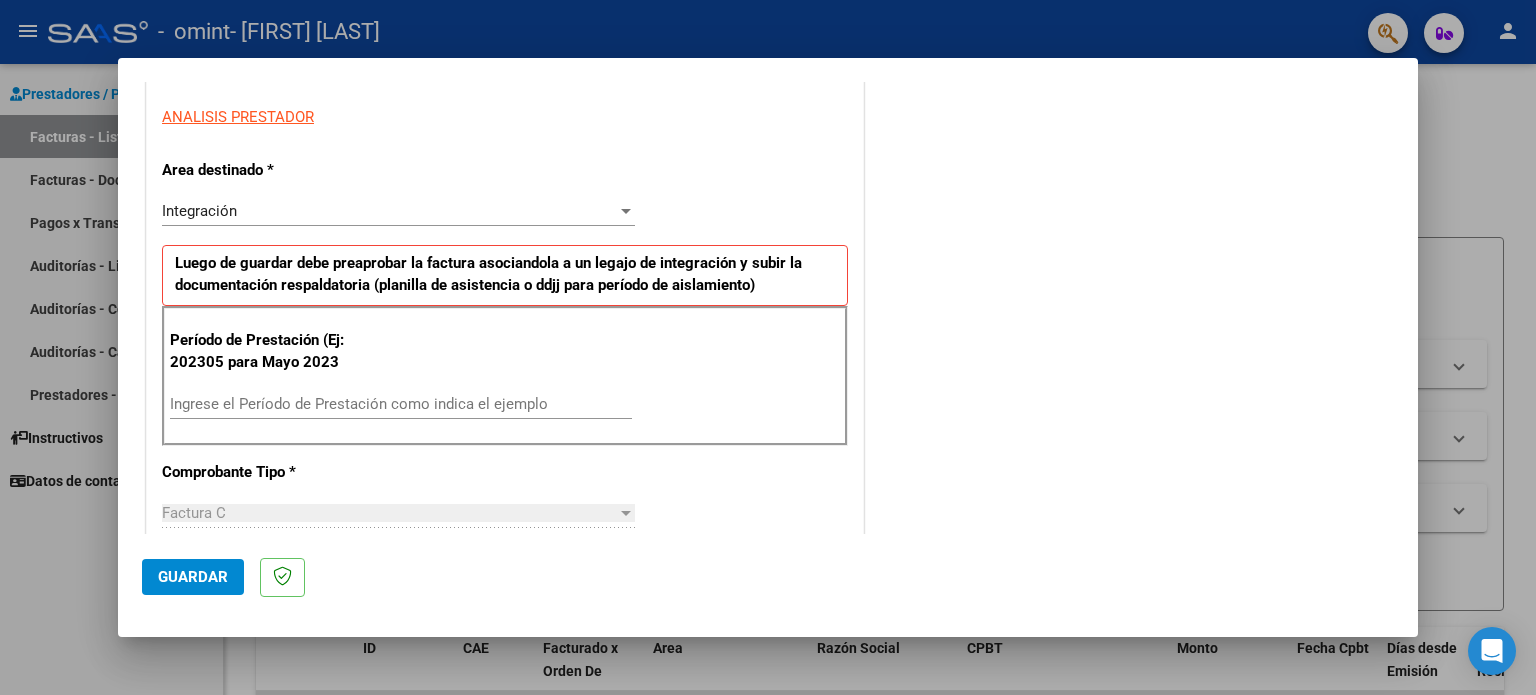scroll, scrollTop: 361, scrollLeft: 0, axis: vertical 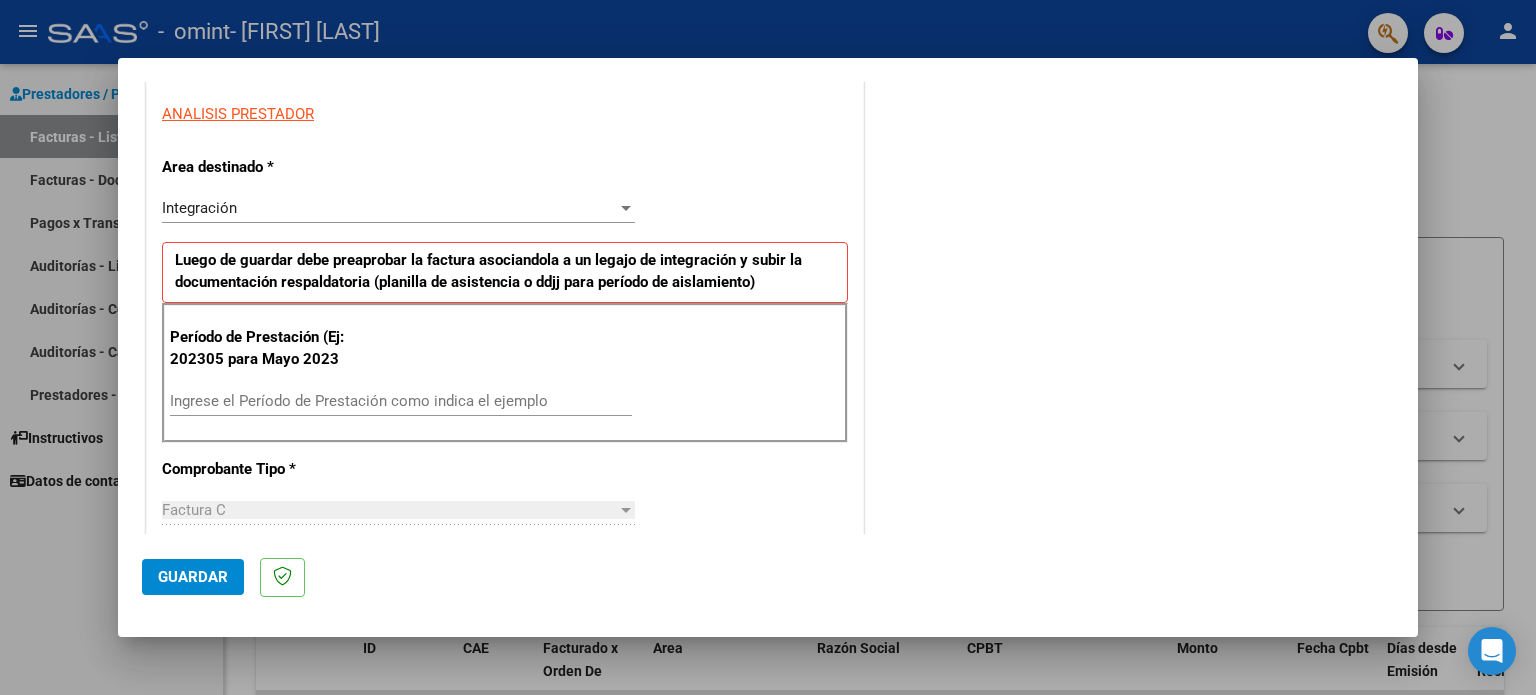 click on "Ingrese el Período de Prestación como indica el ejemplo" at bounding box center (401, 401) 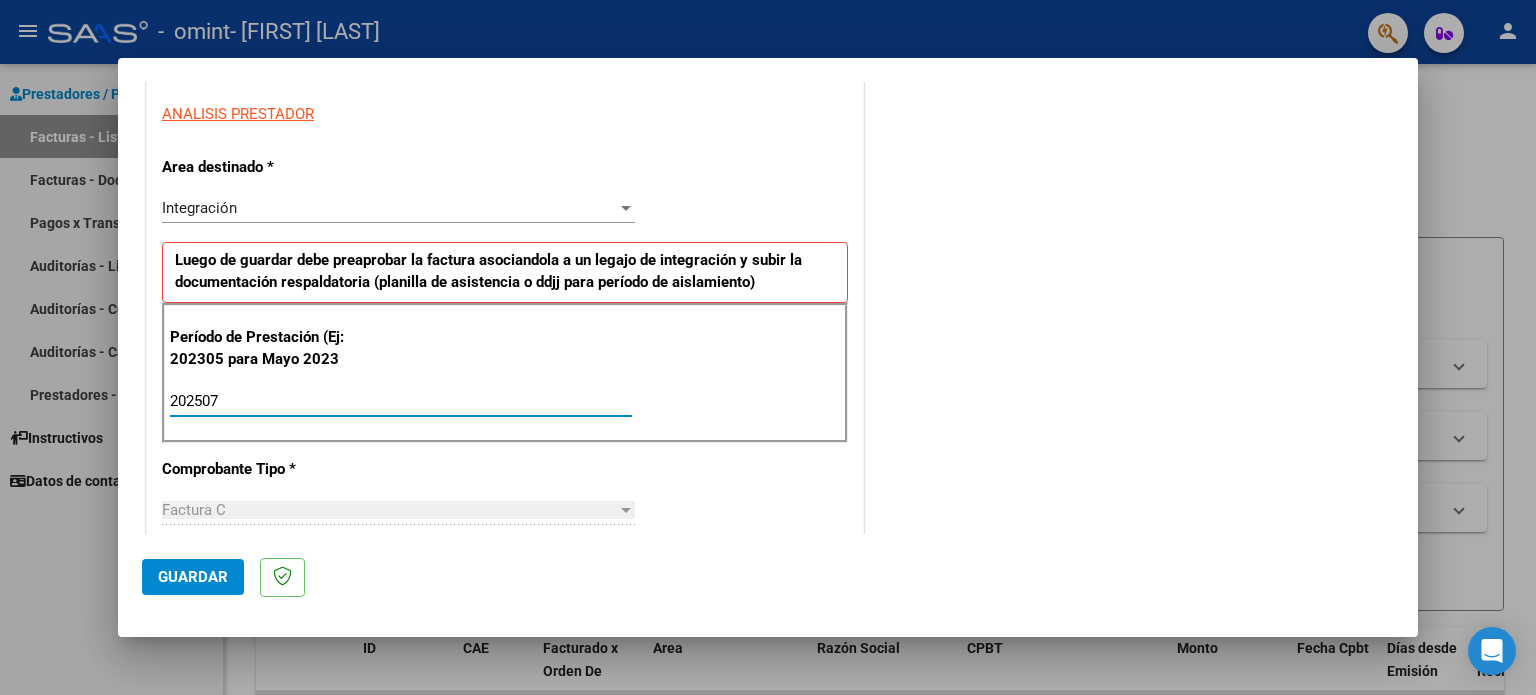 type on "202507" 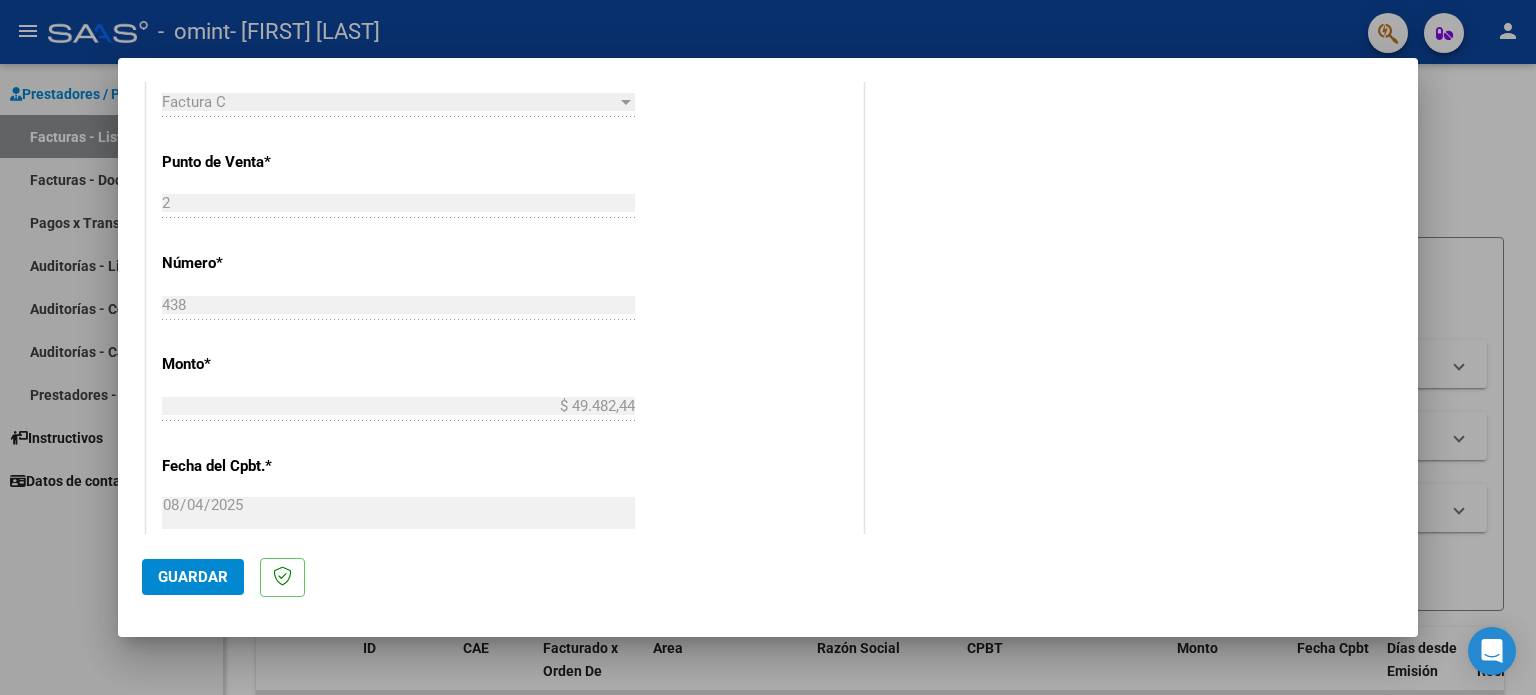 scroll, scrollTop: 826, scrollLeft: 0, axis: vertical 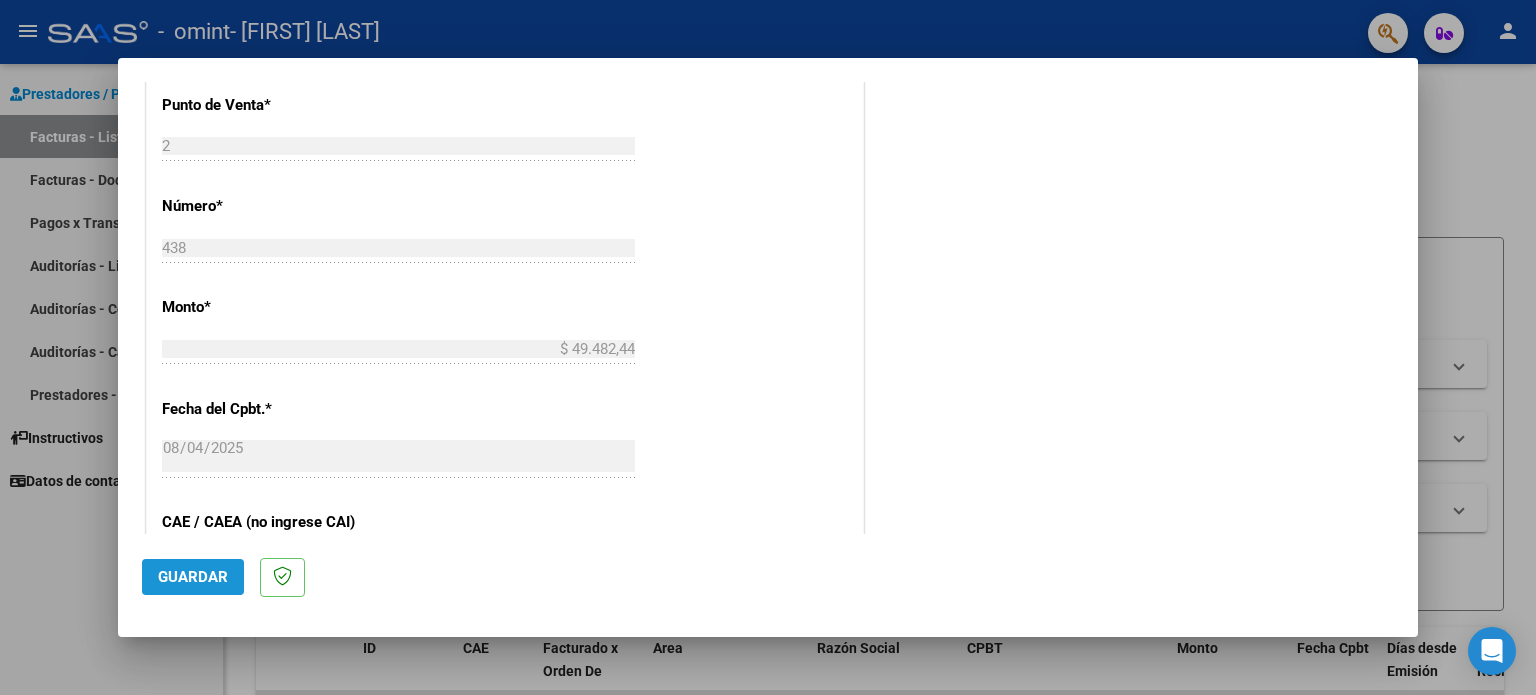 click on "Guardar" 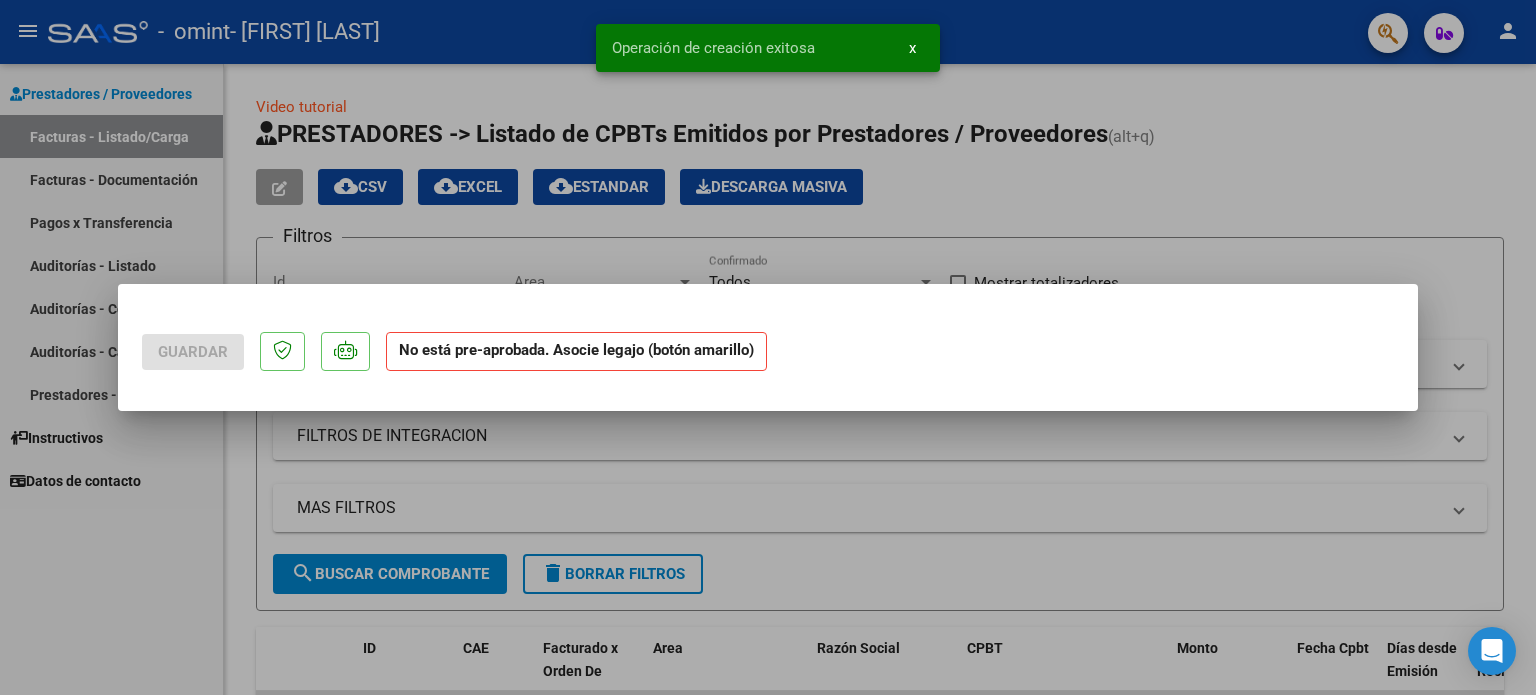 scroll, scrollTop: 0, scrollLeft: 0, axis: both 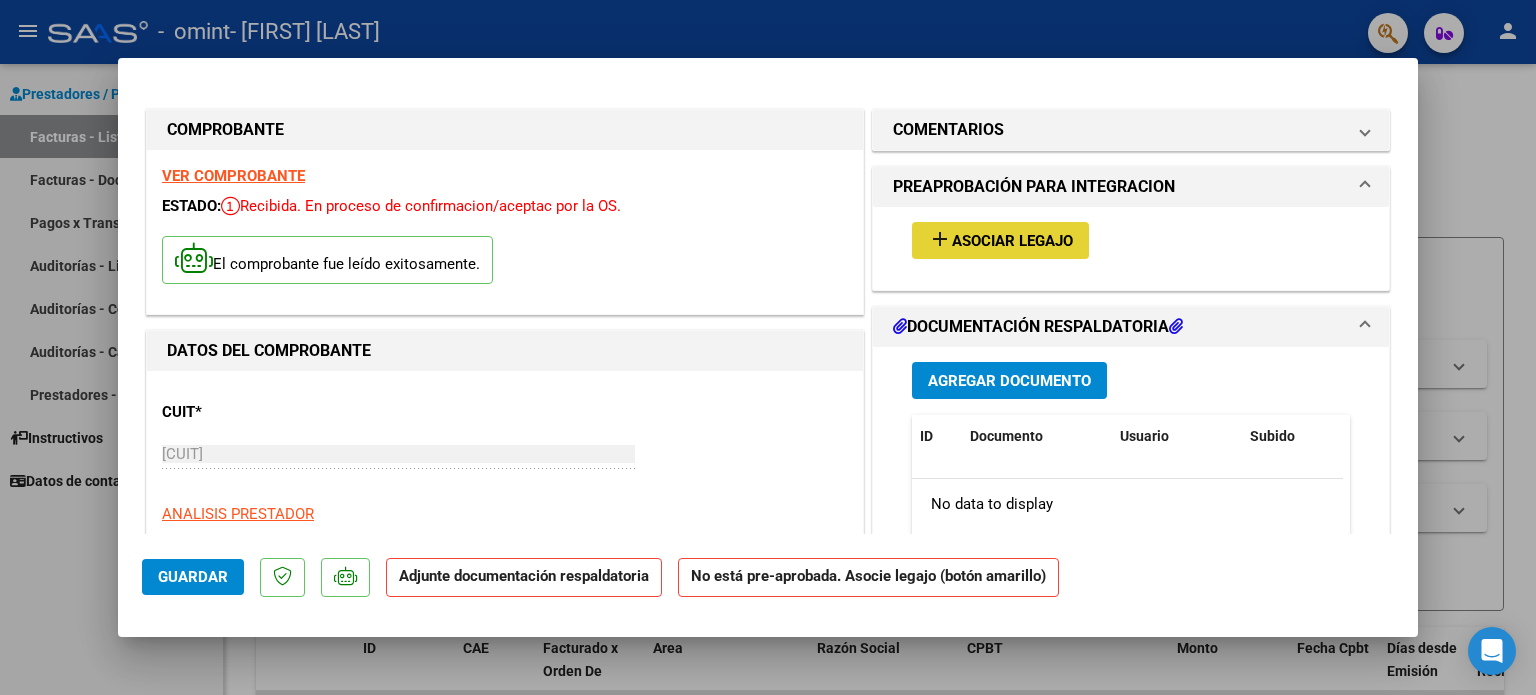 click on "Asociar Legajo" at bounding box center (1012, 241) 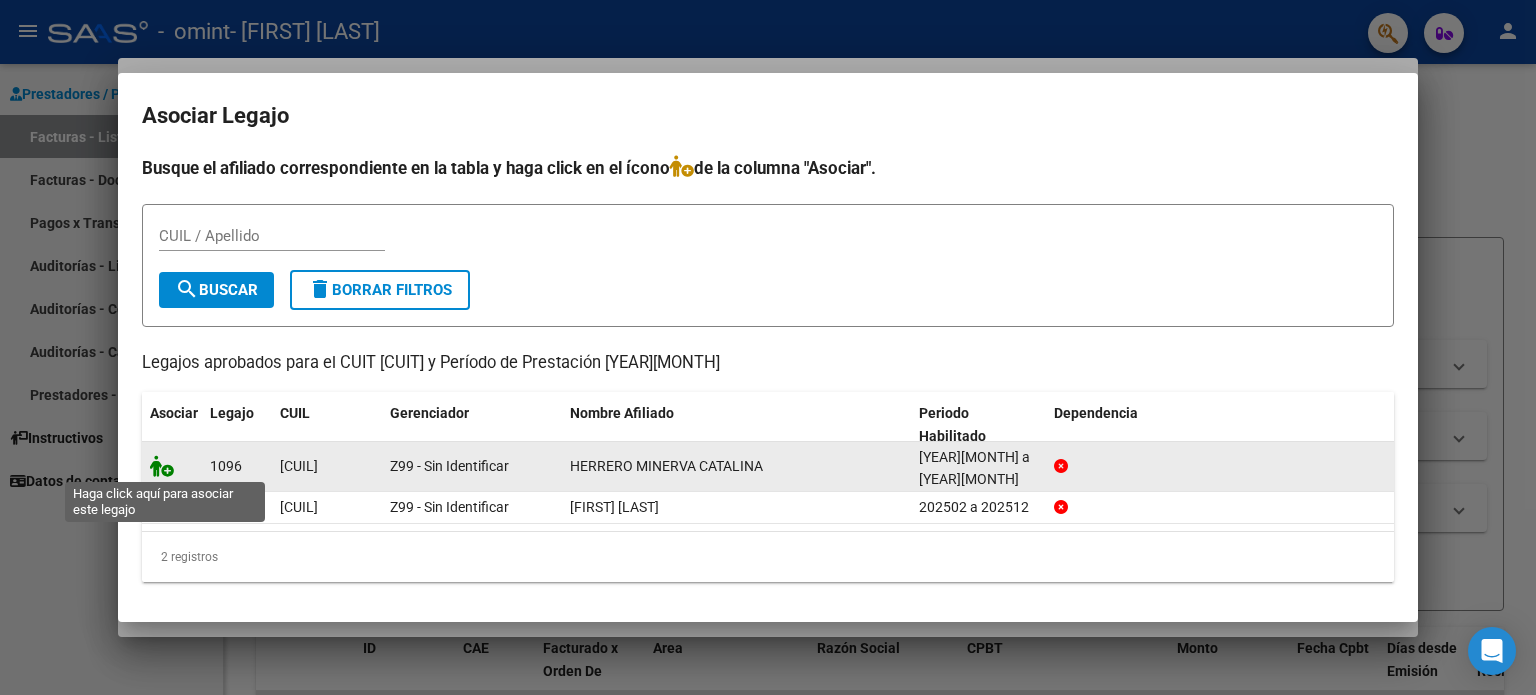 click 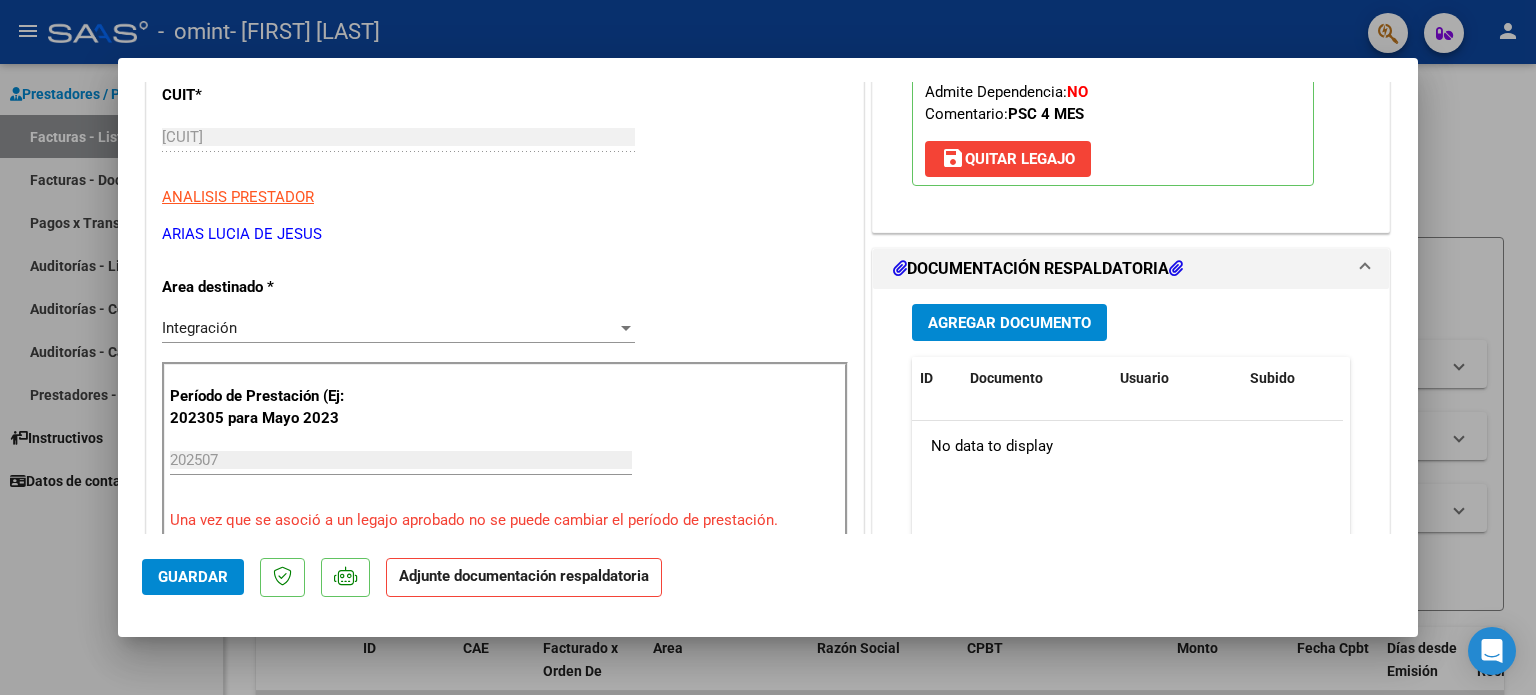 scroll, scrollTop: 335, scrollLeft: 0, axis: vertical 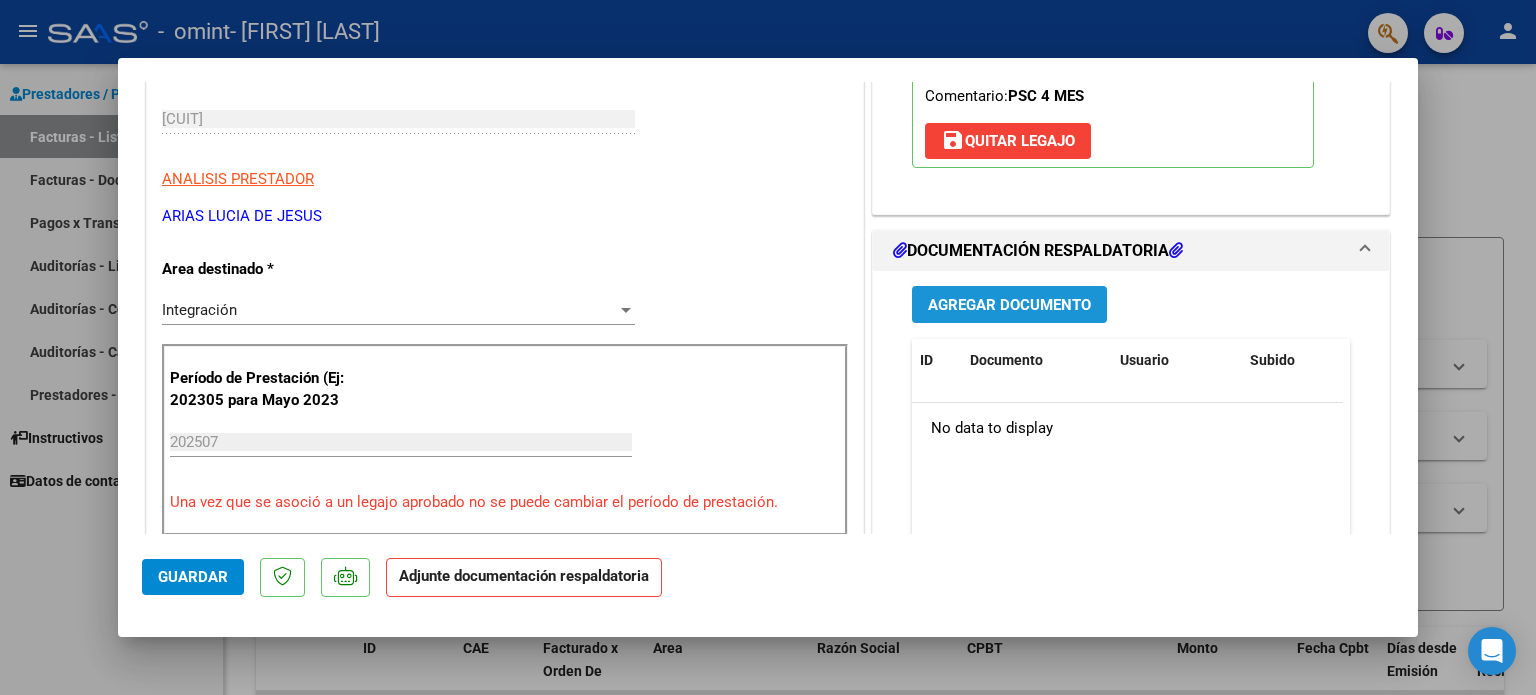 click on "Agregar Documento" at bounding box center (1009, 305) 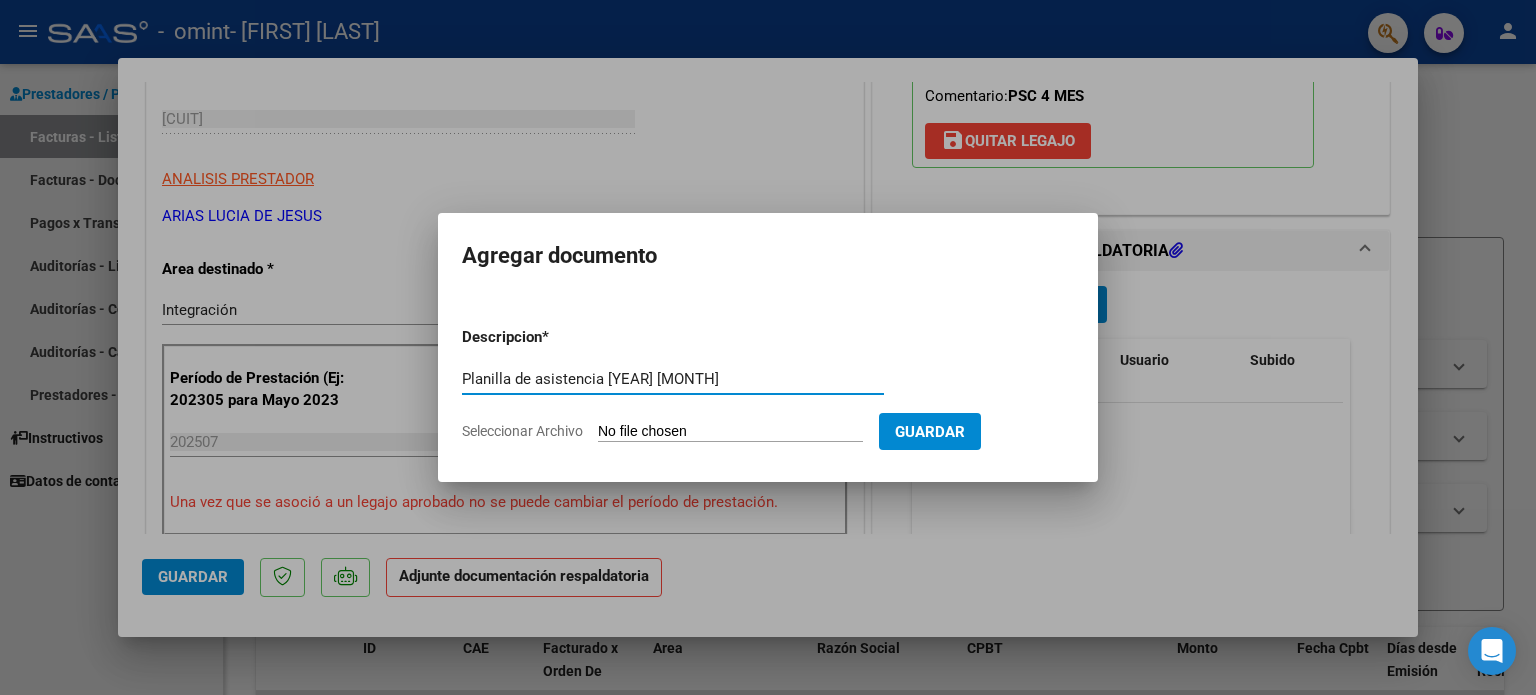 type on "Planilla de asistencia [YEAR] [MONTH]" 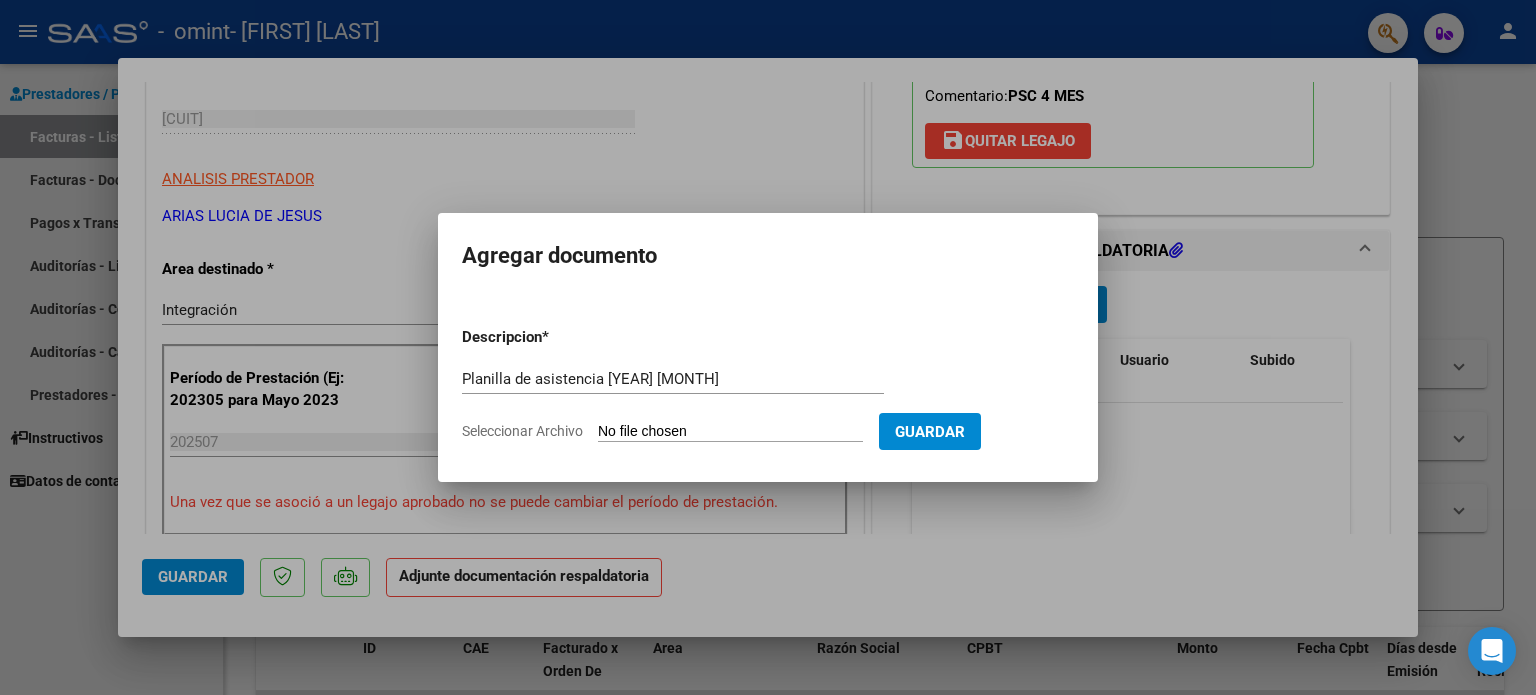 click on "Seleccionar Archivo" at bounding box center [730, 432] 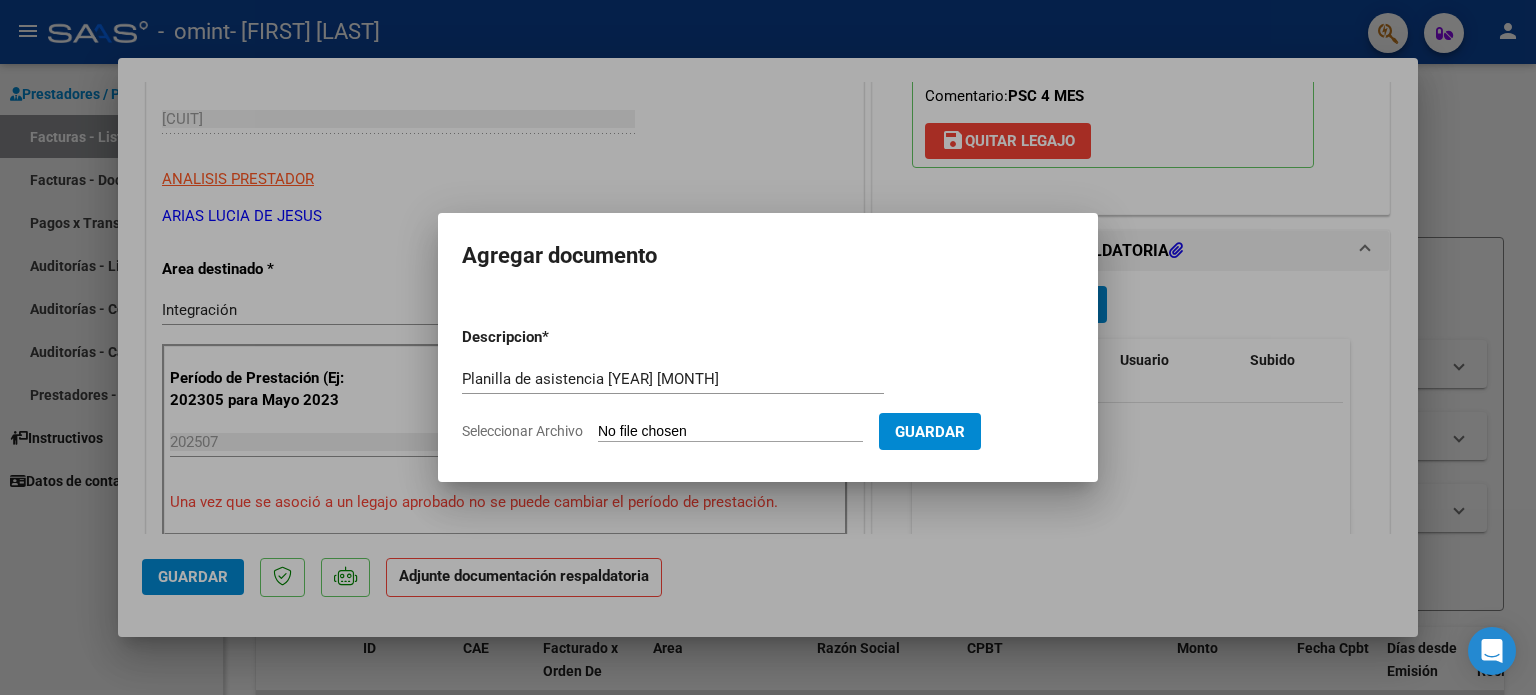 click on "Seleccionar Archivo" at bounding box center (730, 432) 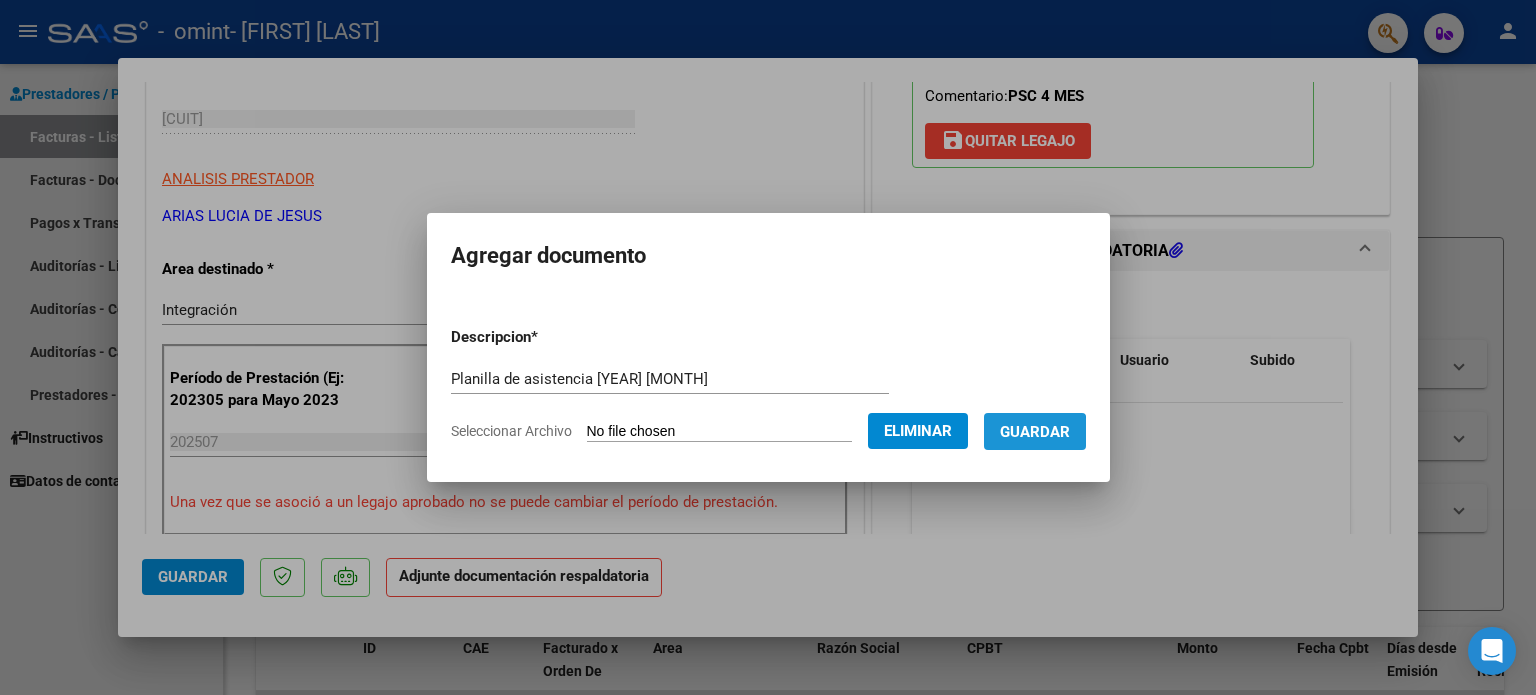 click on "Guardar" at bounding box center (1035, 432) 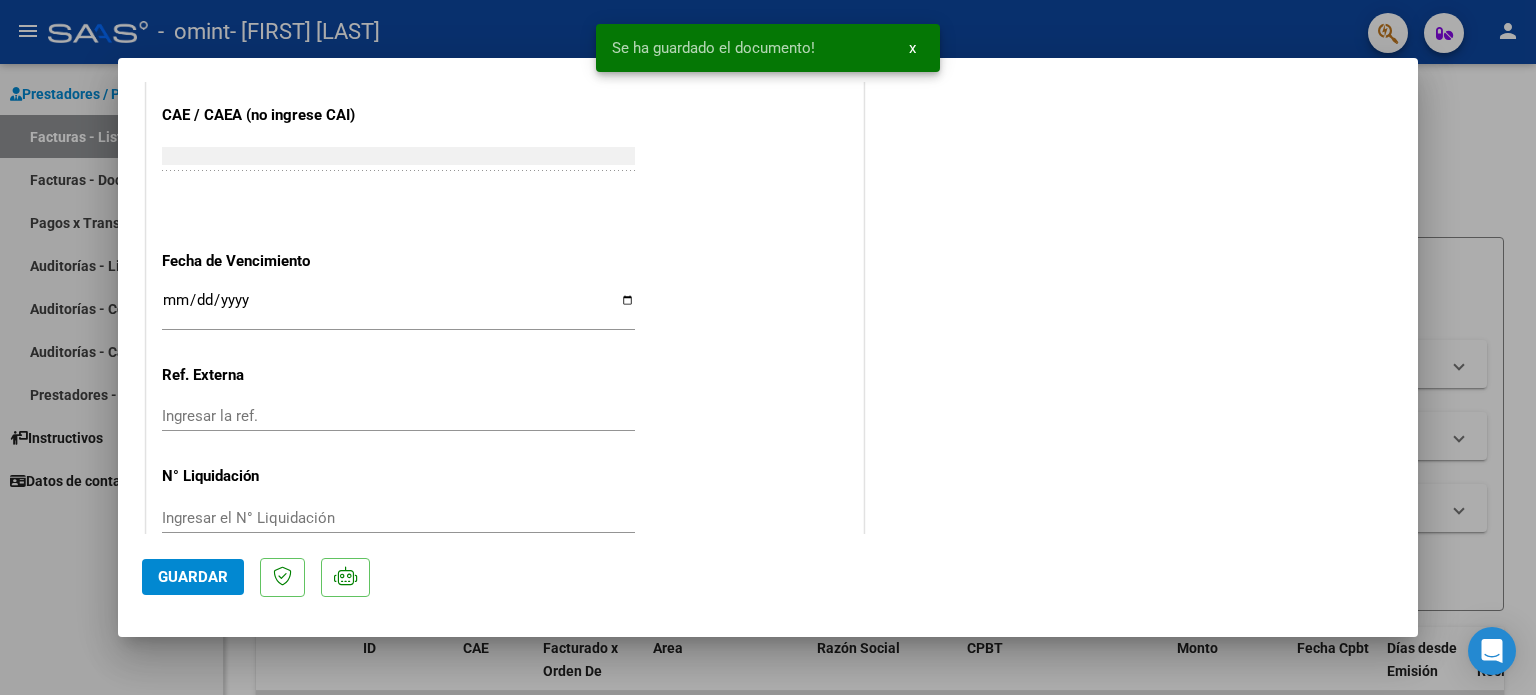 scroll, scrollTop: 1336, scrollLeft: 0, axis: vertical 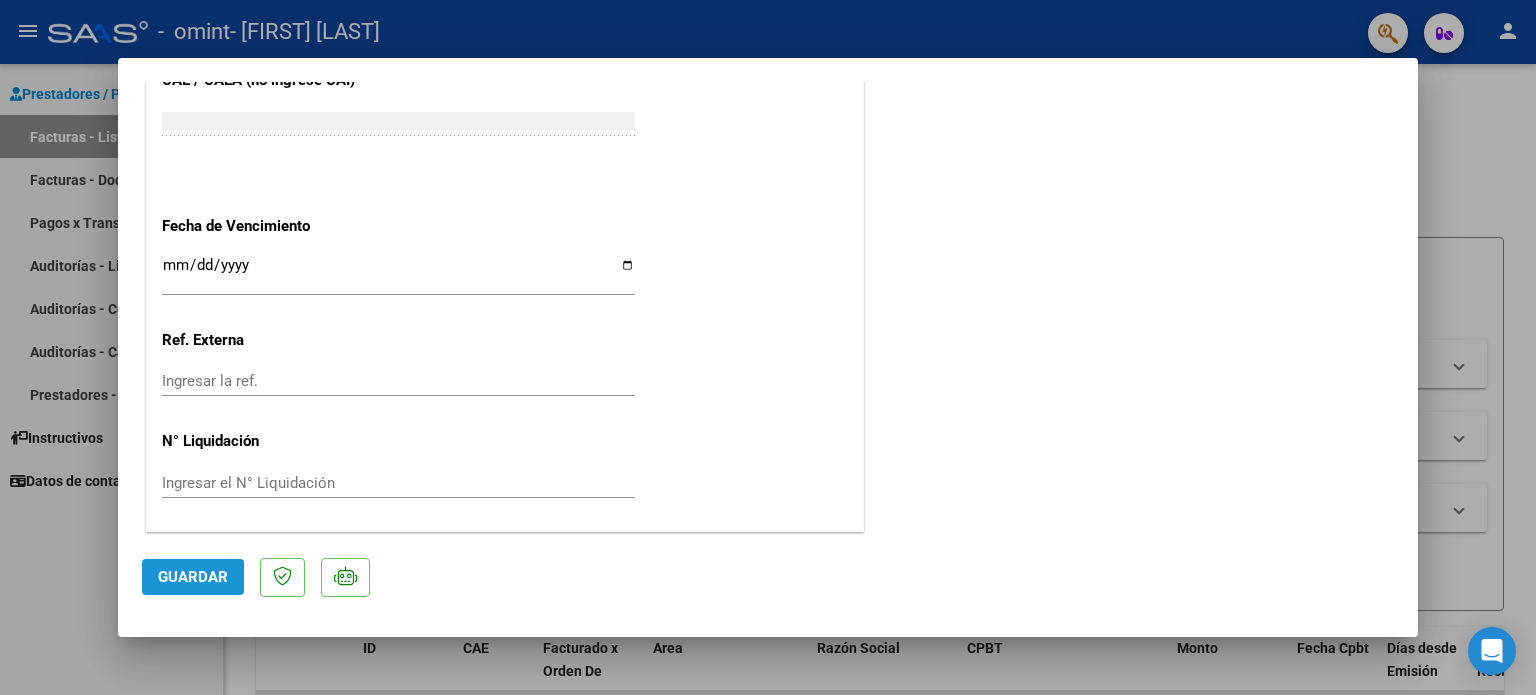 click on "Guardar" 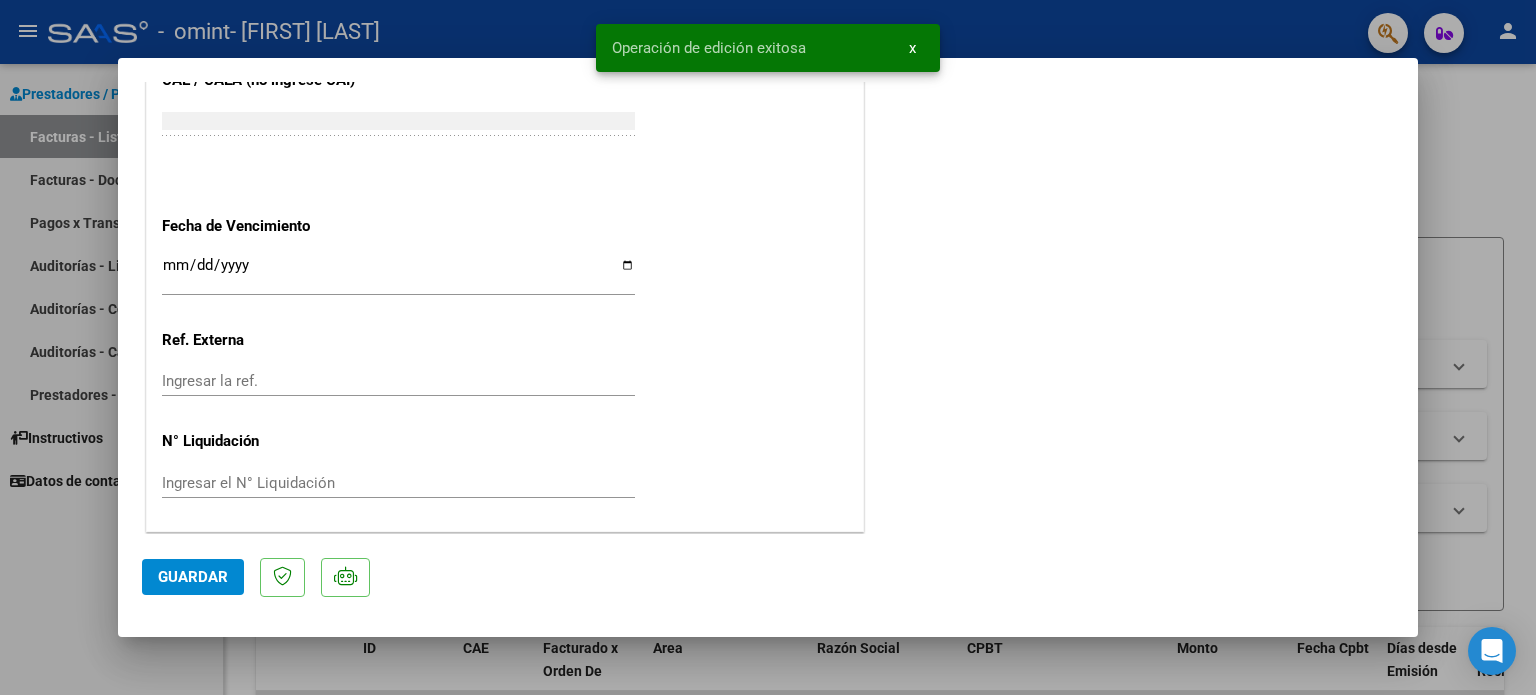 click at bounding box center [768, 347] 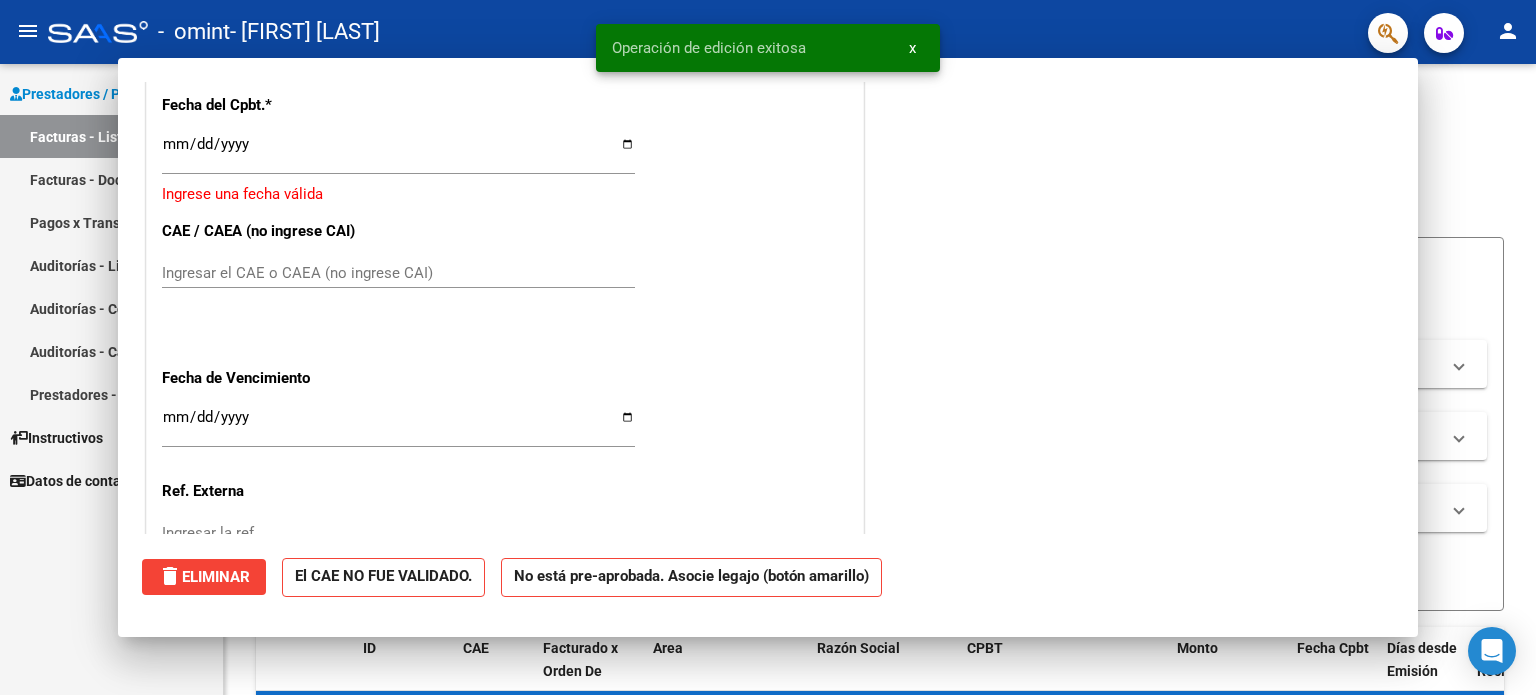 scroll, scrollTop: 1487, scrollLeft: 0, axis: vertical 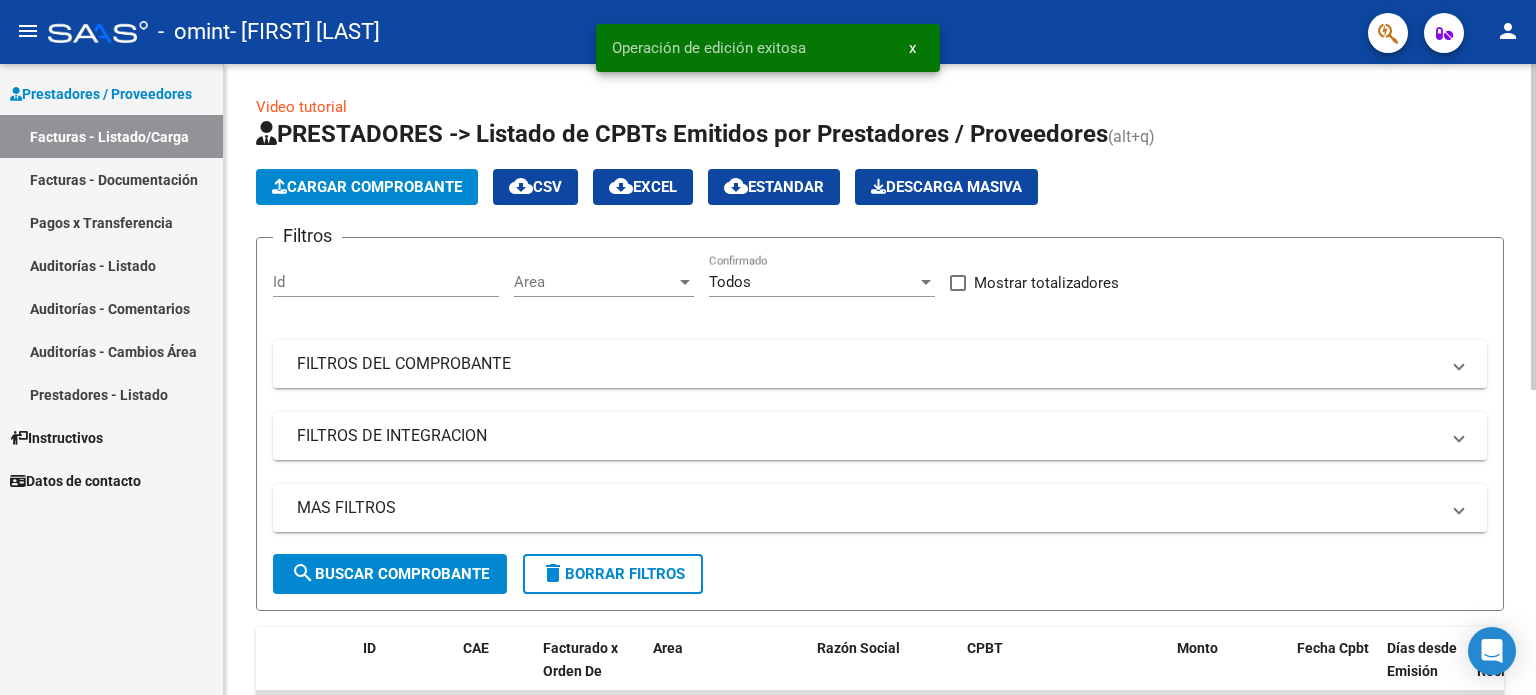 drag, startPoint x: 1529, startPoint y: 134, endPoint x: 1535, endPoint y: 308, distance: 174.10342 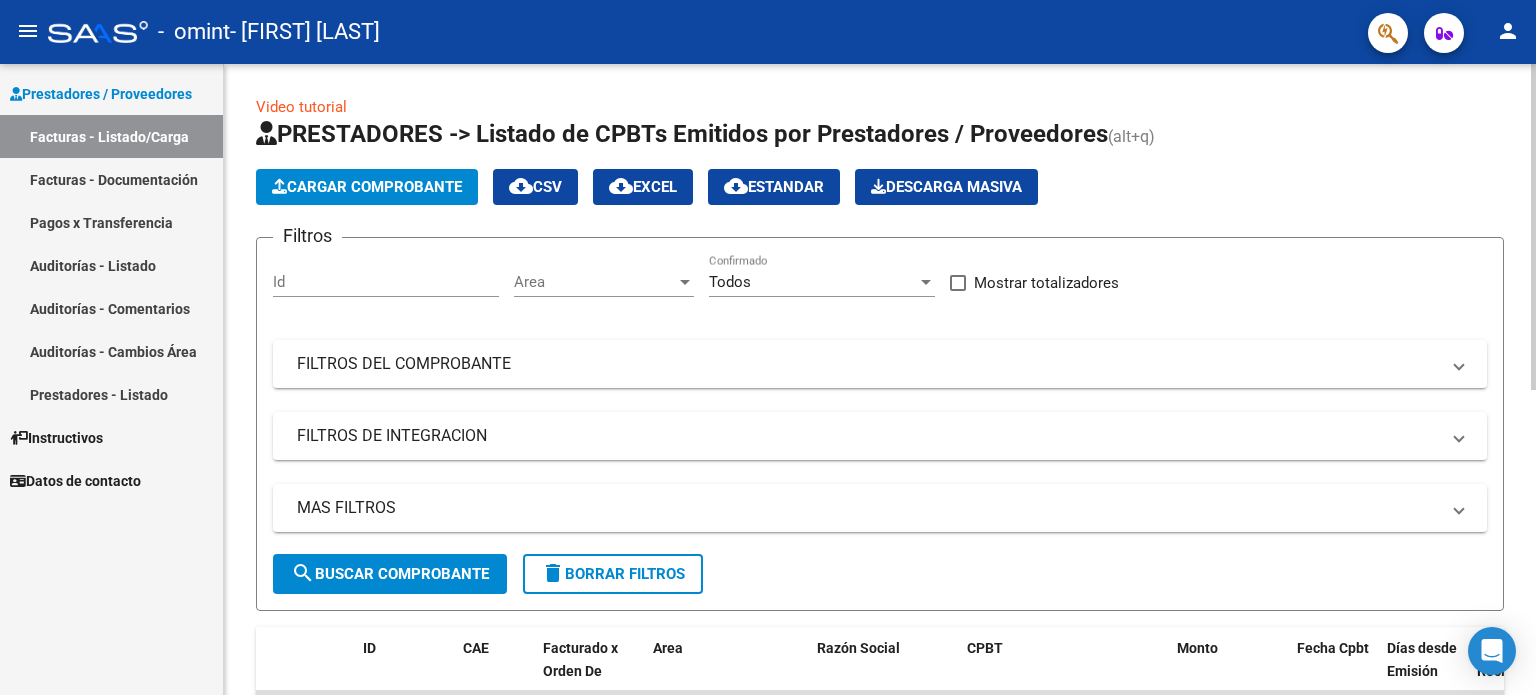 click on "Cargar Comprobante
cloud_download  CSV  cloud_download  EXCEL  cloud_download  Estandar   Descarga Masiva" 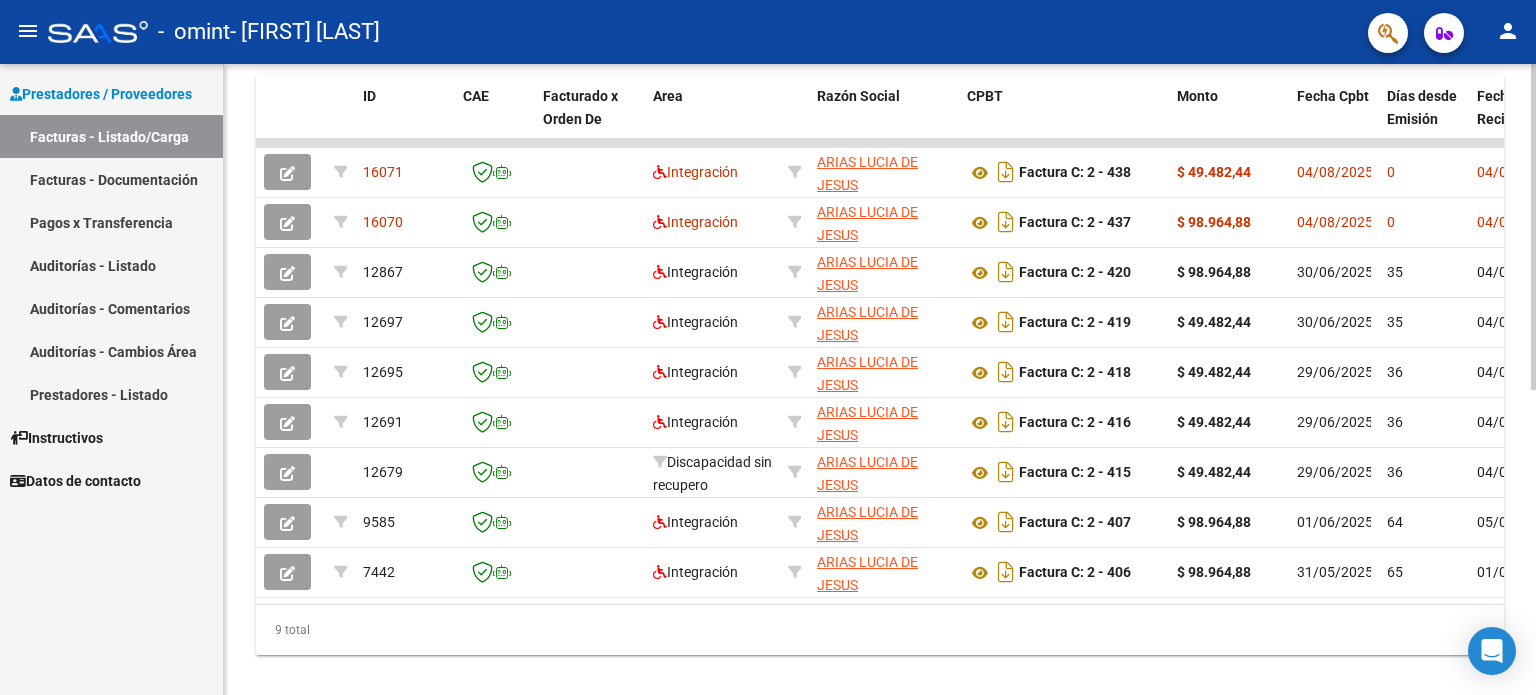 scroll, scrollTop: 588, scrollLeft: 0, axis: vertical 